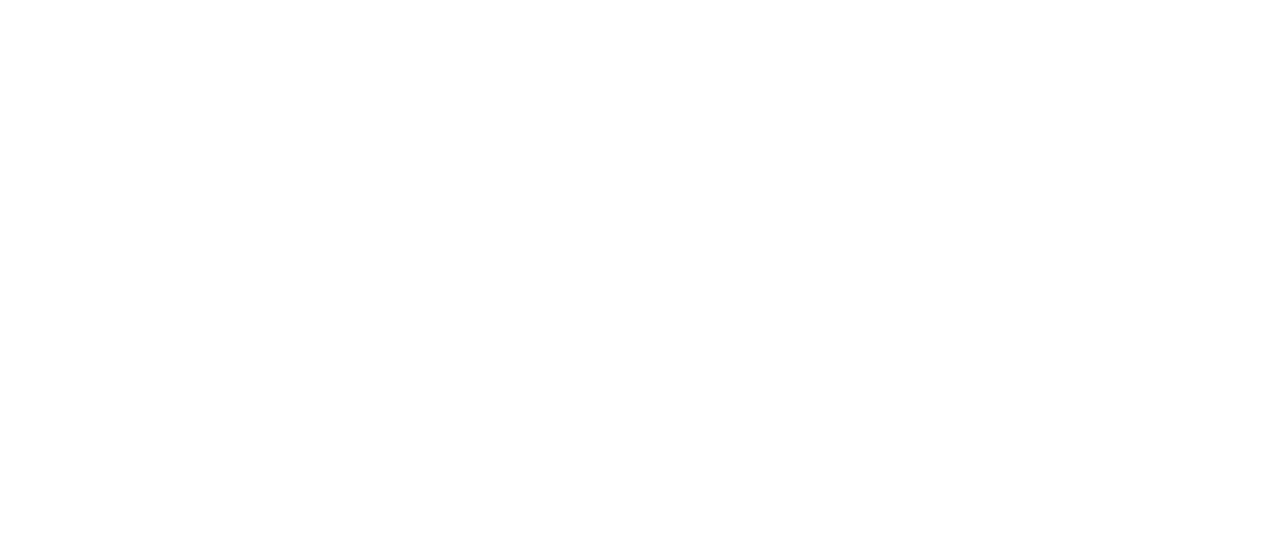 scroll, scrollTop: 0, scrollLeft: 0, axis: both 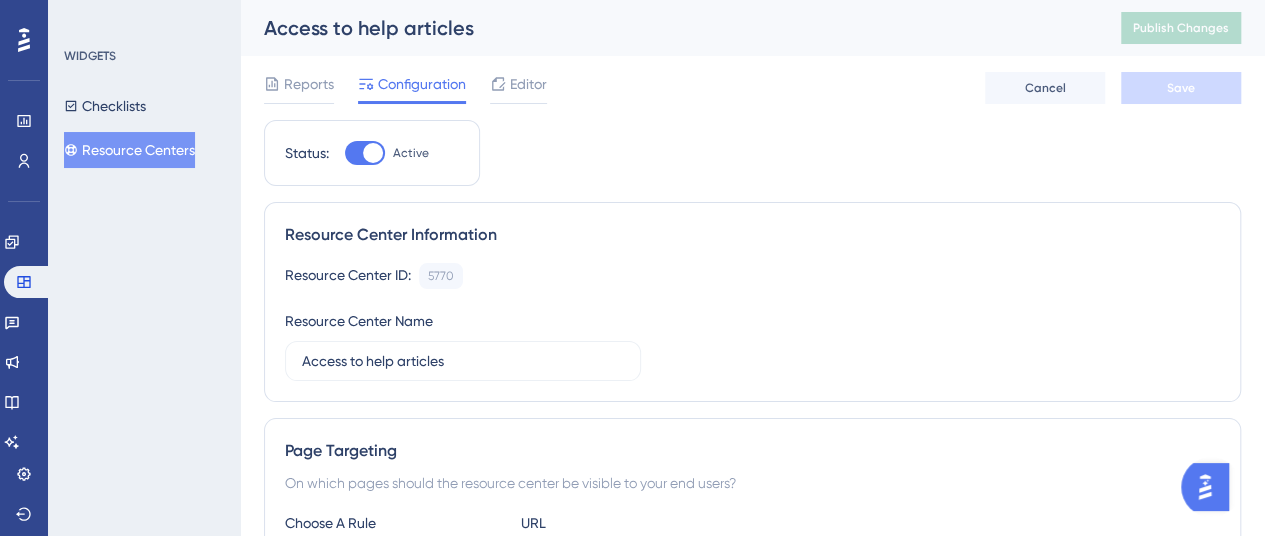 click at bounding box center [1205, 487] 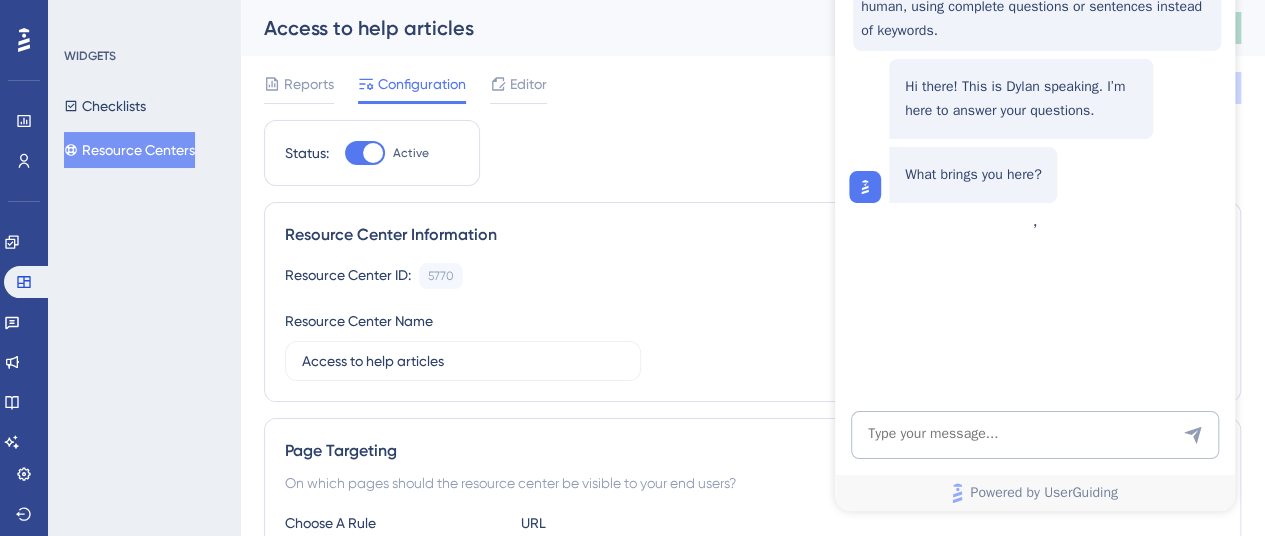 scroll, scrollTop: 0, scrollLeft: 0, axis: both 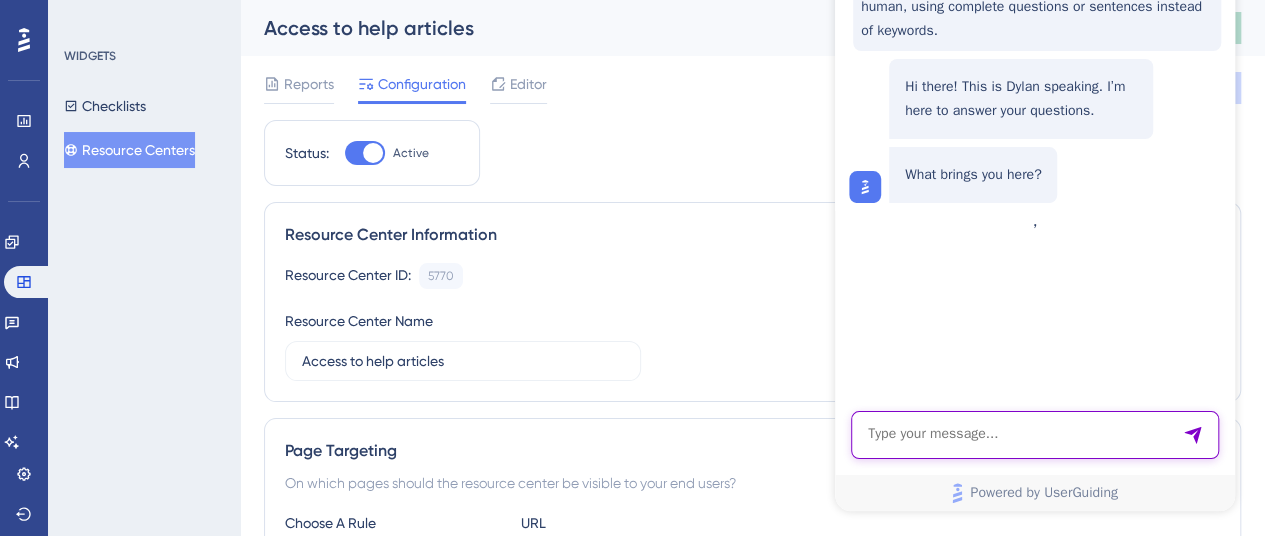 click at bounding box center [1035, 435] 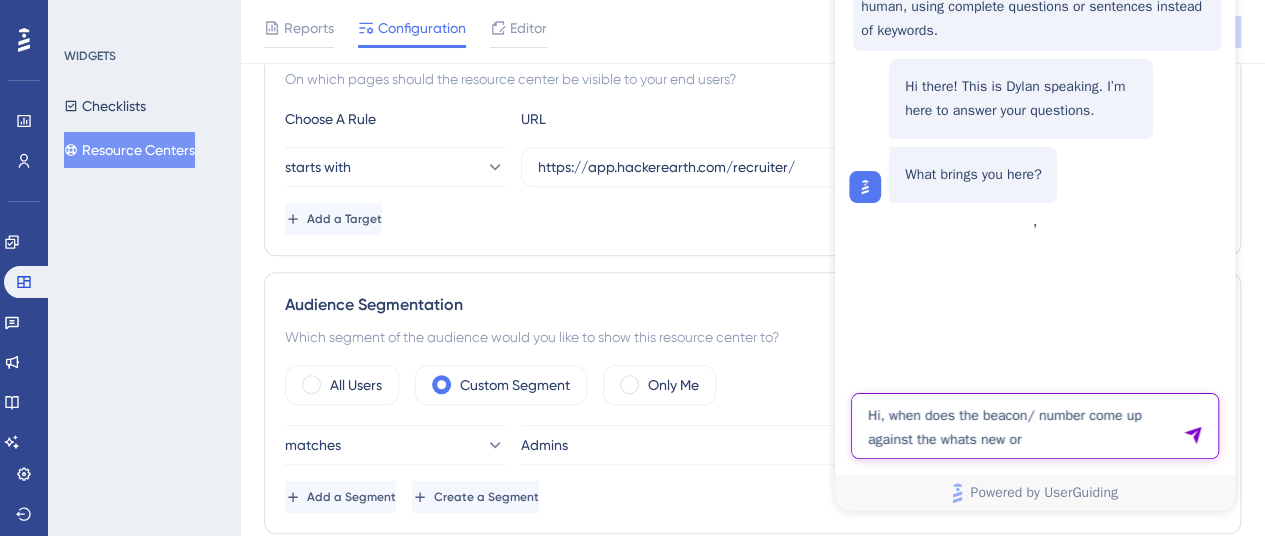 scroll, scrollTop: 457, scrollLeft: 0, axis: vertical 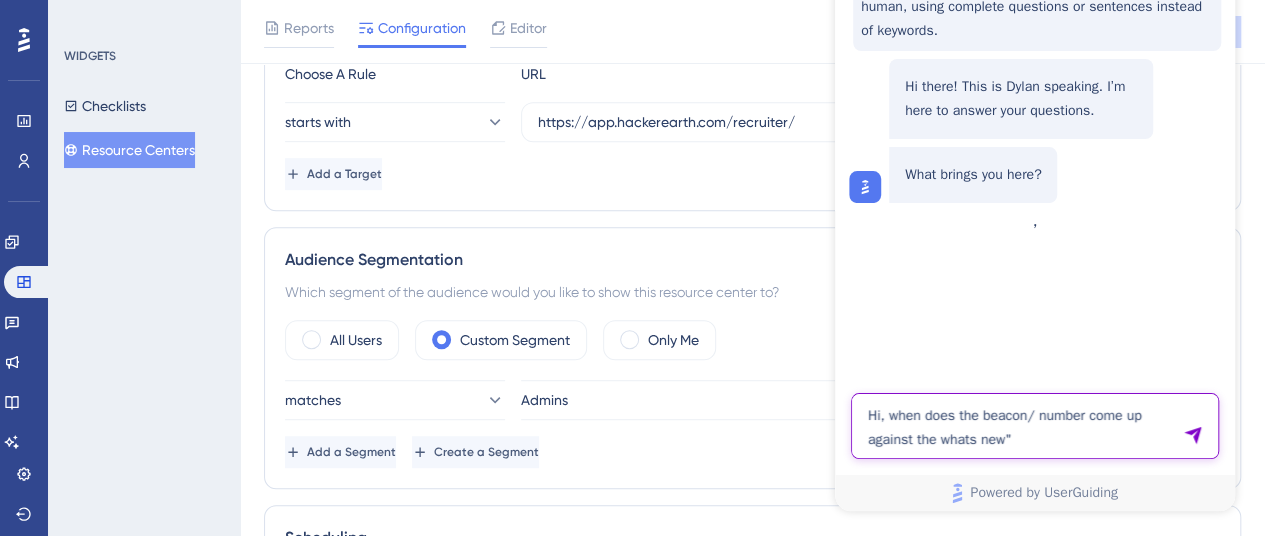 click on "Hi, when does the beacon/ number come up against the whats new"" at bounding box center (1035, 426) 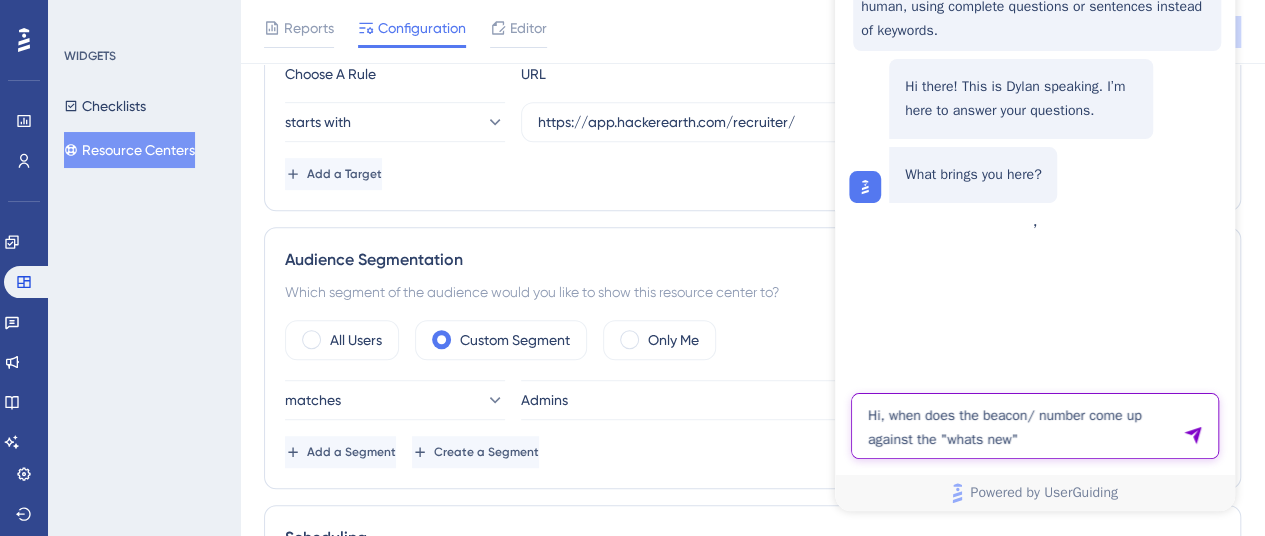 click on "Hi, when does the beacon/ number come up against the "whats new"" at bounding box center (1035, 426) 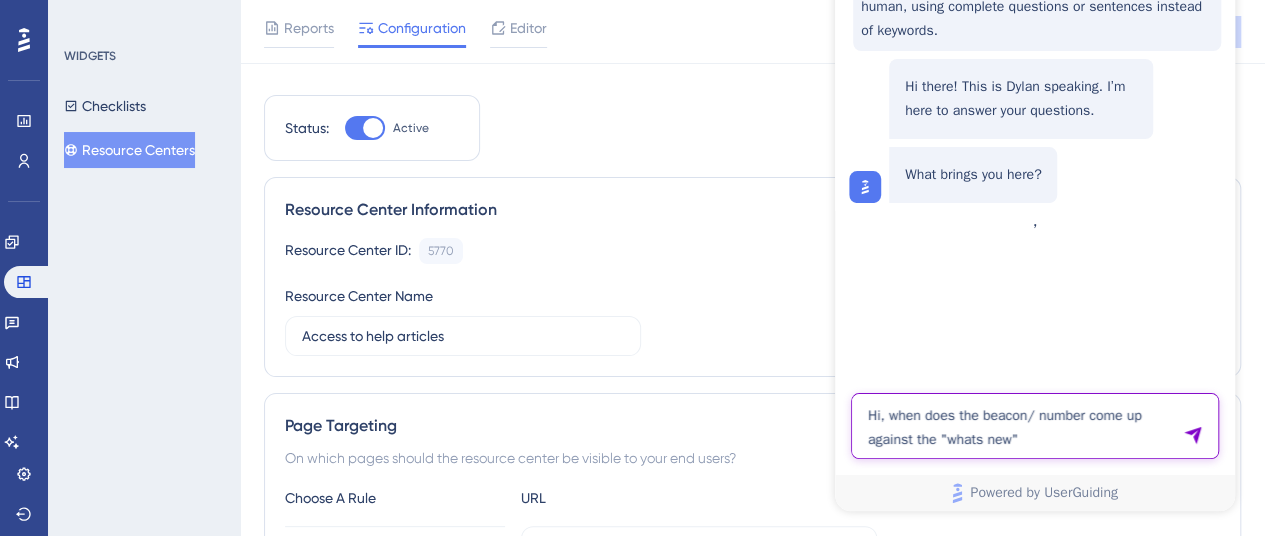 scroll, scrollTop: 0, scrollLeft: 1, axis: horizontal 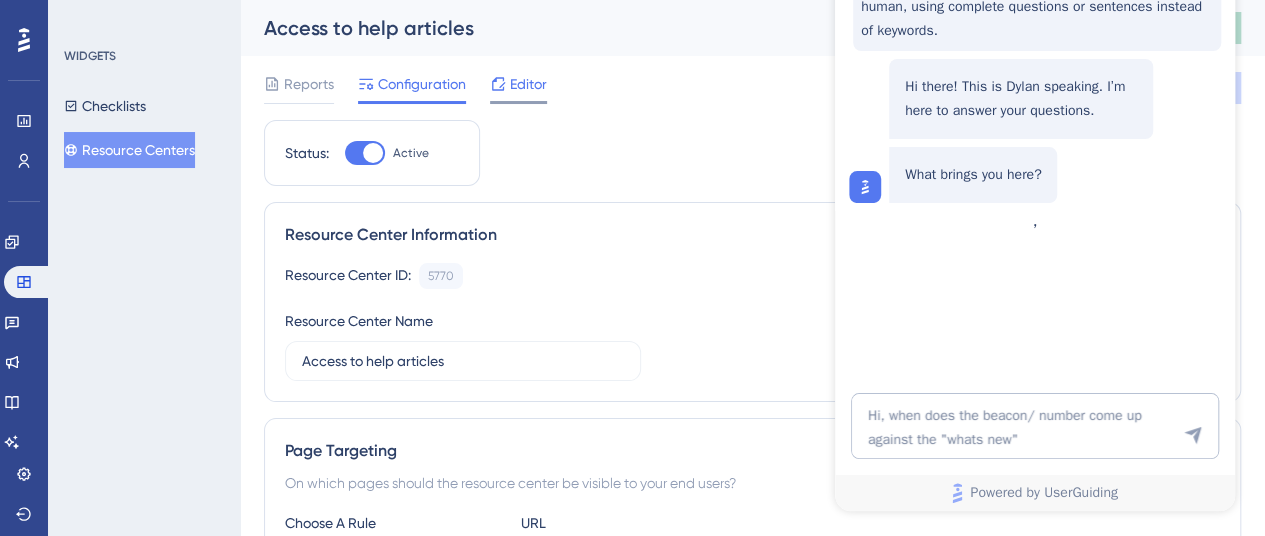 click on "Editor" at bounding box center [518, 84] 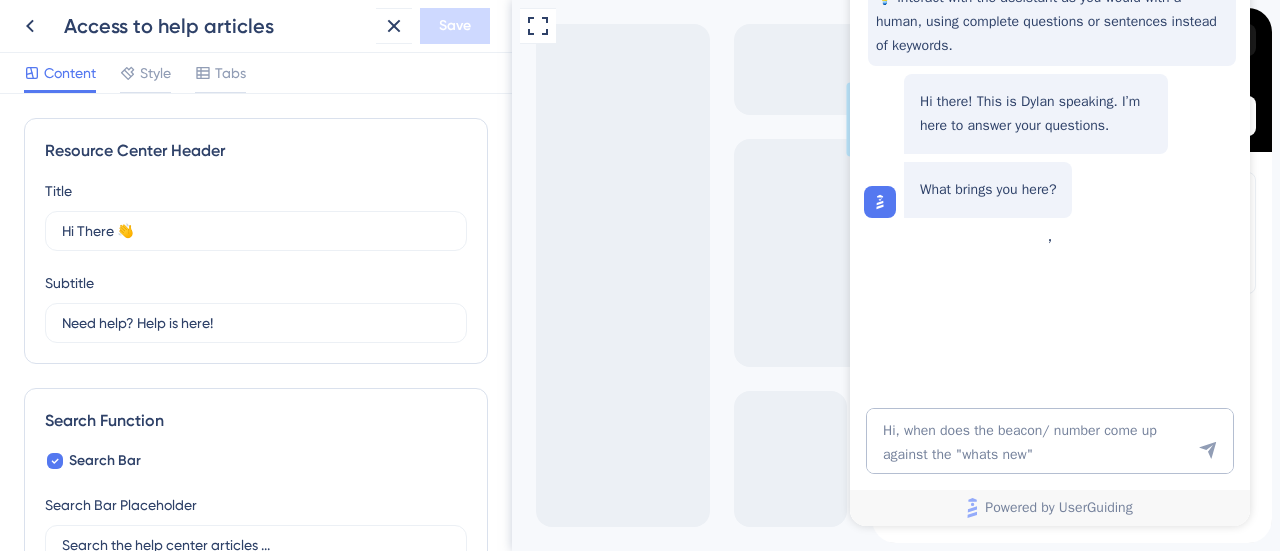 scroll, scrollTop: 0, scrollLeft: 0, axis: both 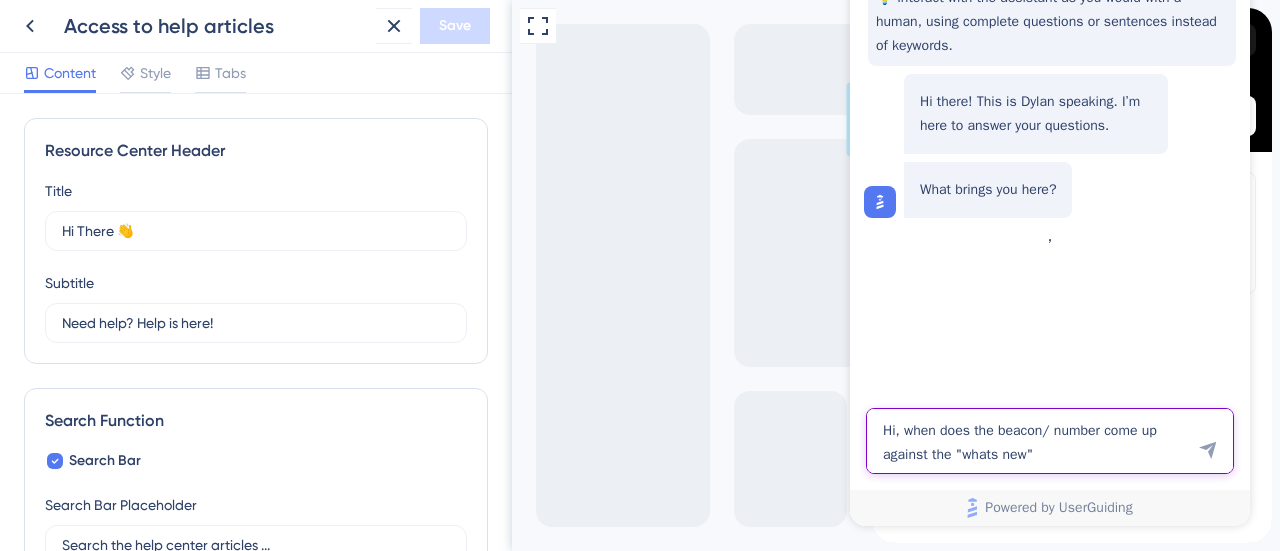 click on "Hi, when does the beacon/ number come up against the "whats new"" at bounding box center (1050, 441) 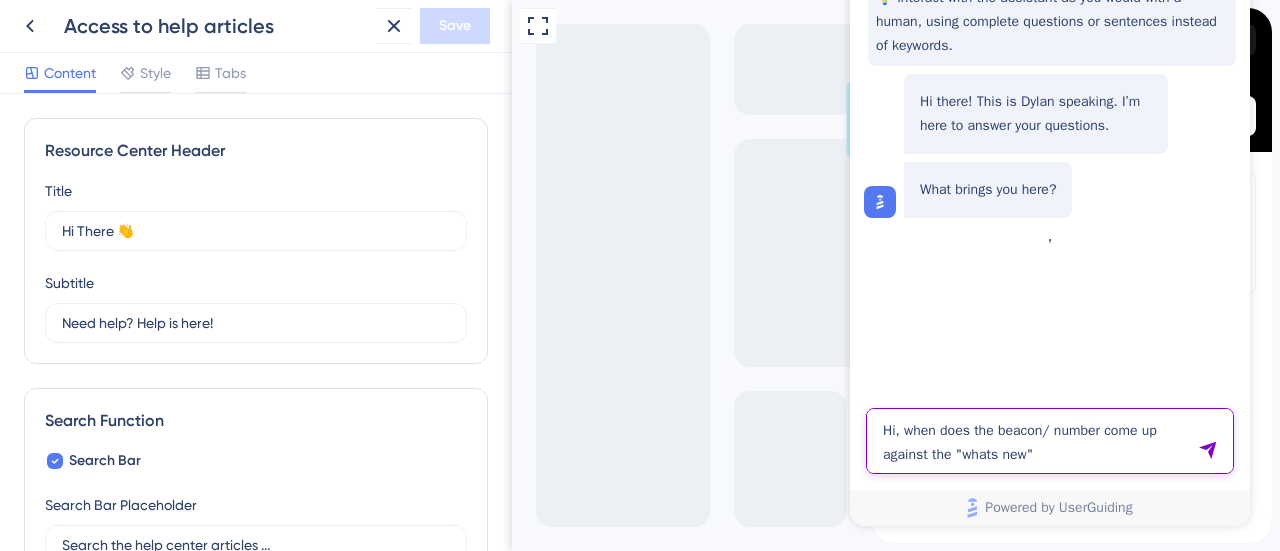 click on "Hi, when does the beacon/ number come up against the "whats new"" at bounding box center (1050, 441) 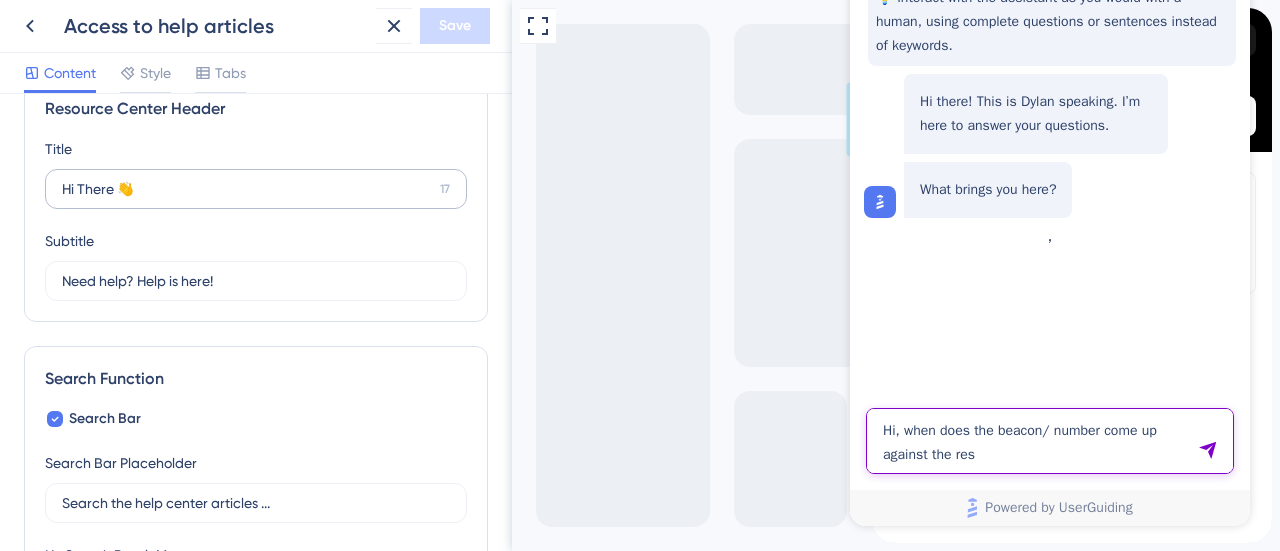 scroll, scrollTop: 0, scrollLeft: 0, axis: both 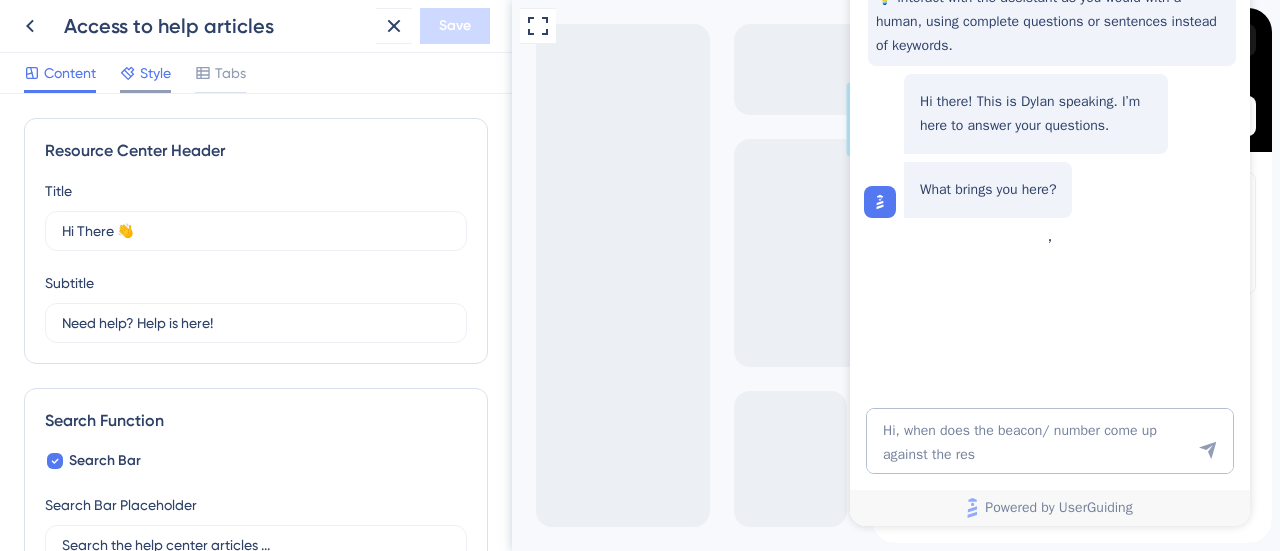 click on "Style" at bounding box center (155, 73) 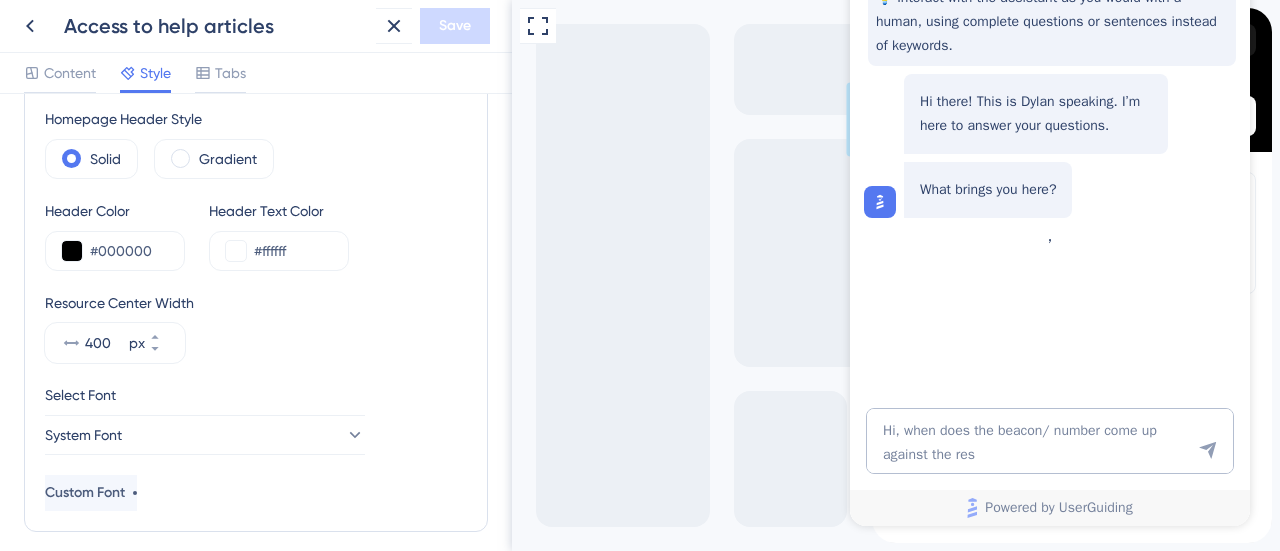 scroll, scrollTop: 109, scrollLeft: 0, axis: vertical 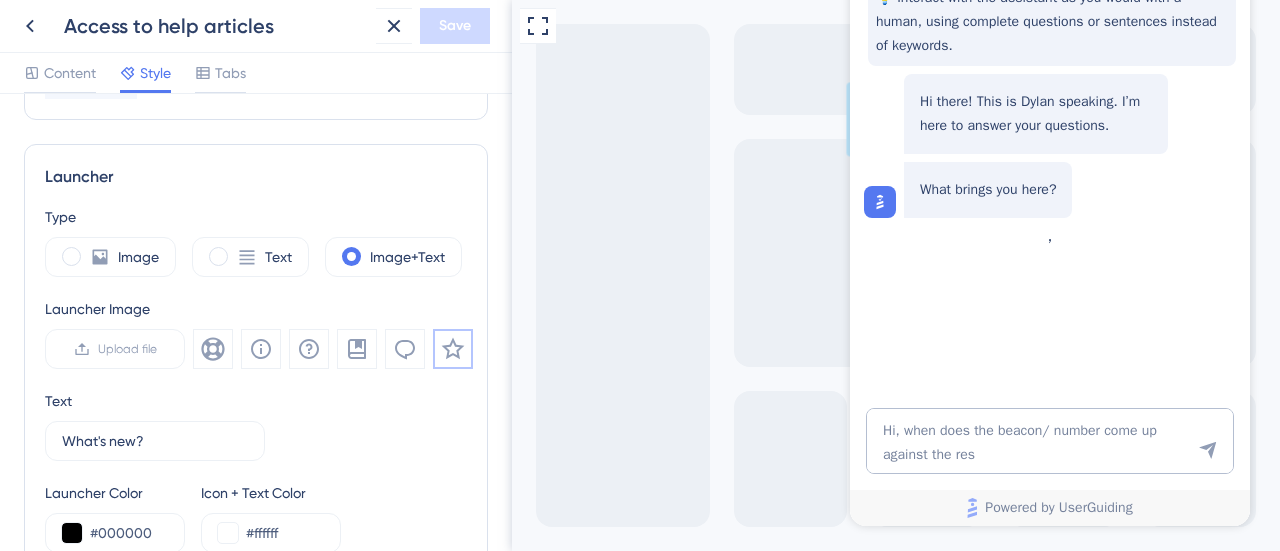 click on "Launcher" at bounding box center (256, 177) 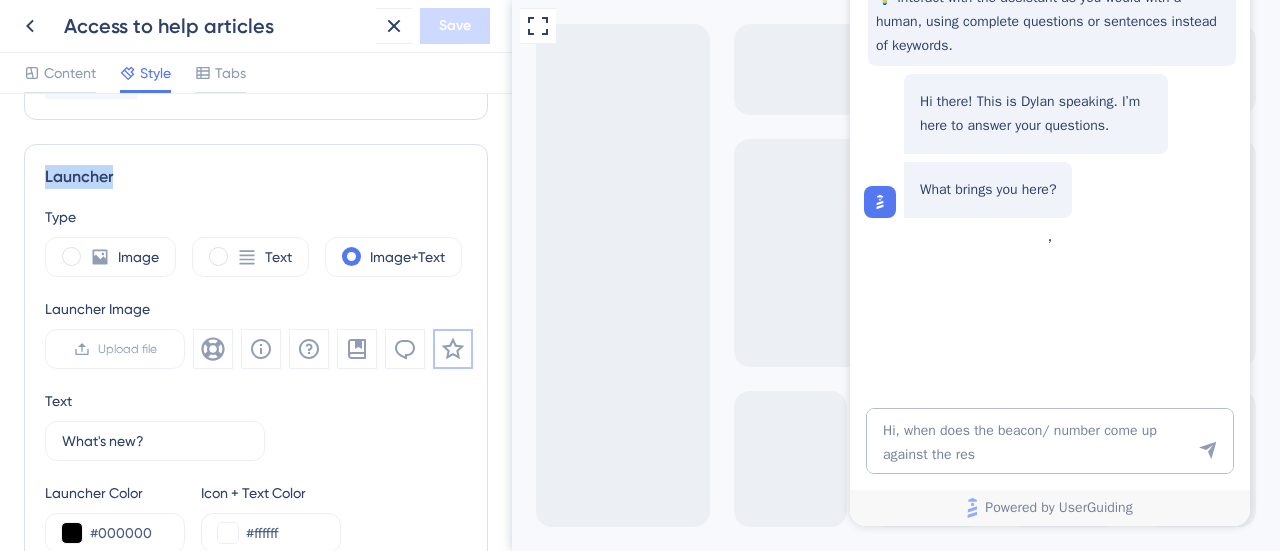 click on "Launcher" at bounding box center [256, 177] 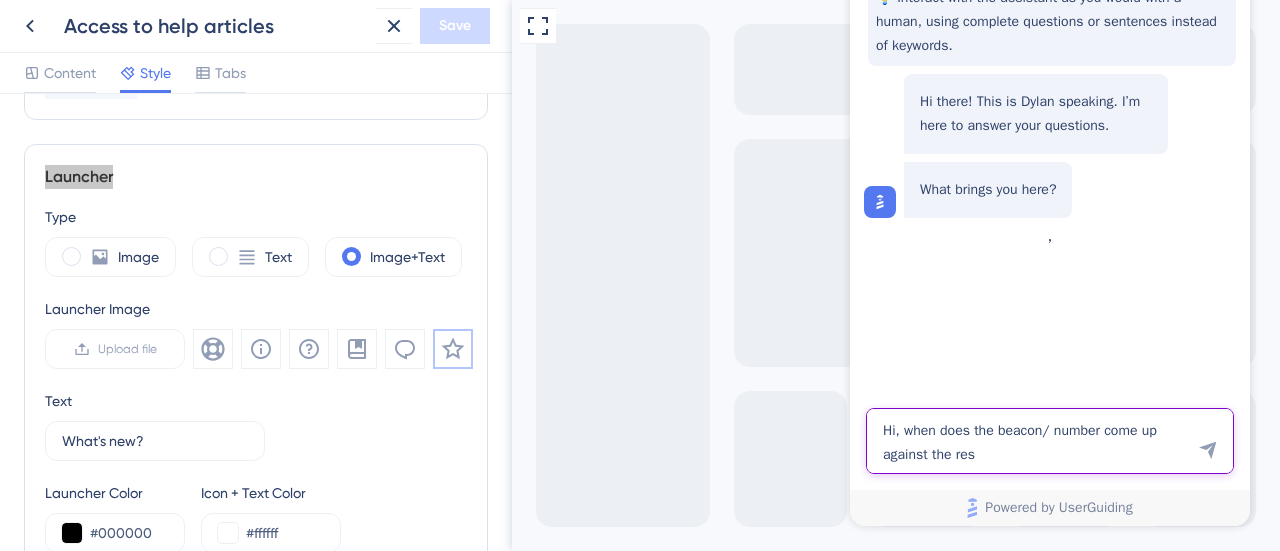 click on "Hi, when does the beacon/ number come up against the res" at bounding box center (1050, 441) 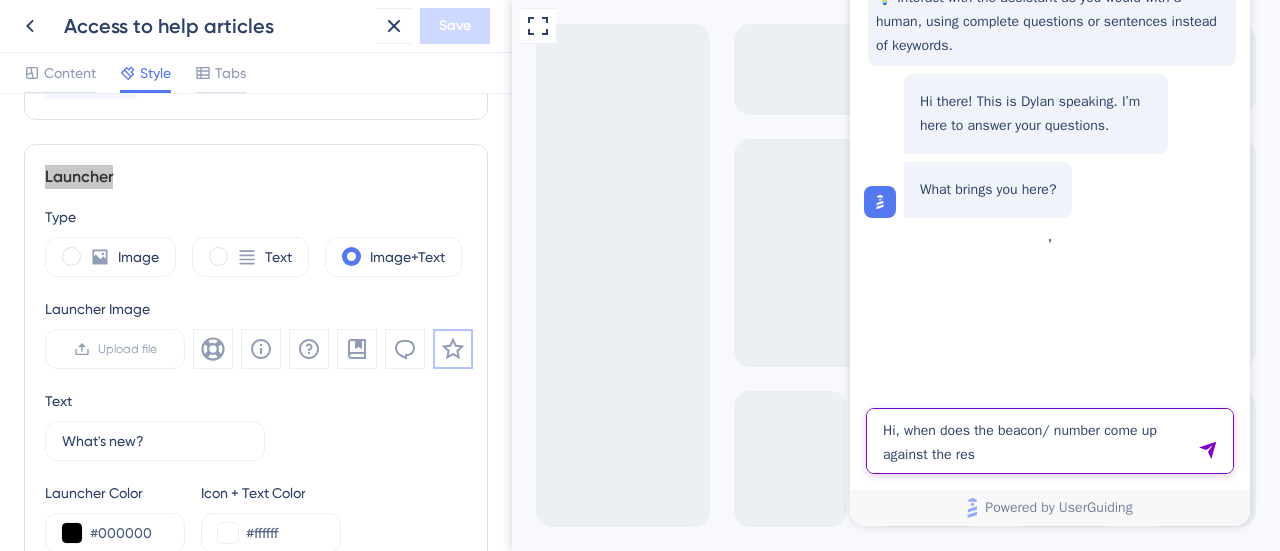 click on "Hi, when does the beacon/ number come up against the res" at bounding box center (1050, 441) 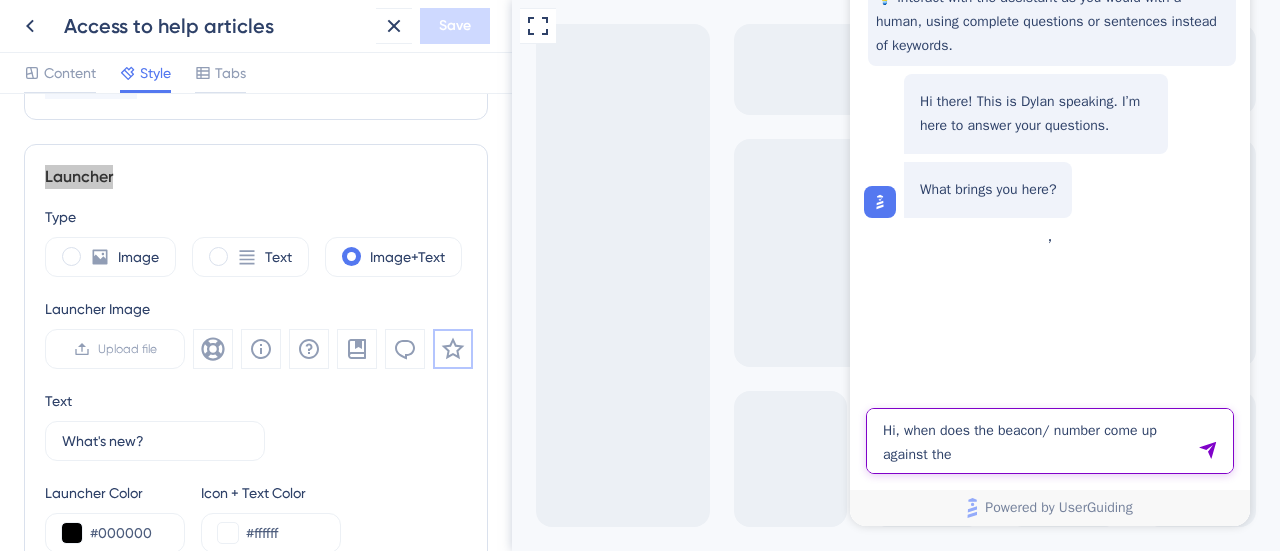paste on "Launcher" 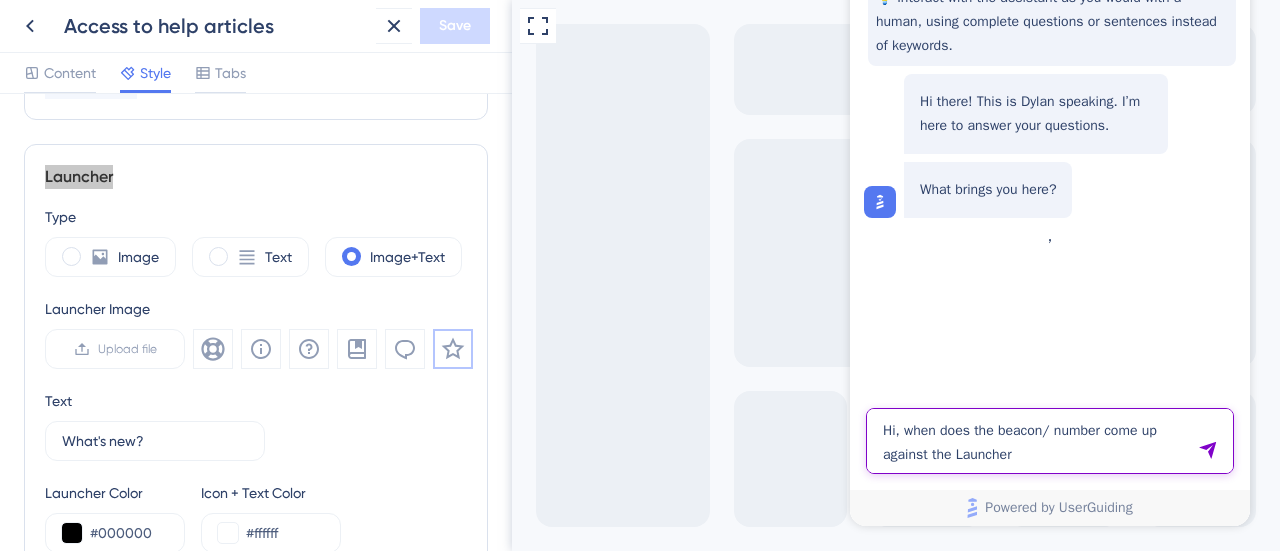 type on "Hi, when does the beacon/ number come up against the Launcher" 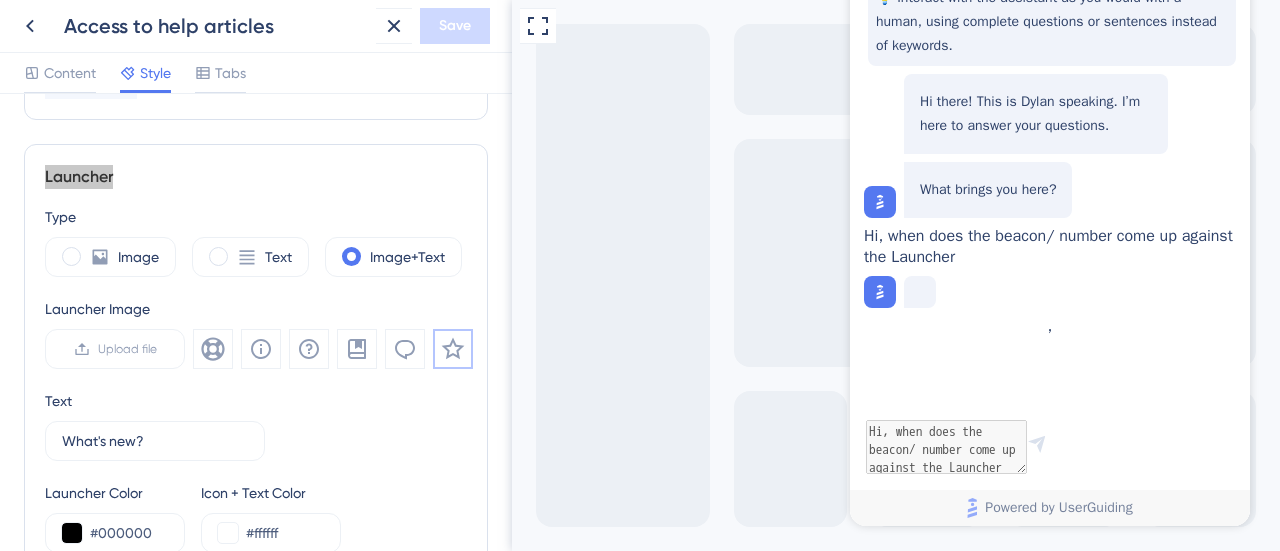 scroll, scrollTop: 0, scrollLeft: 0, axis: both 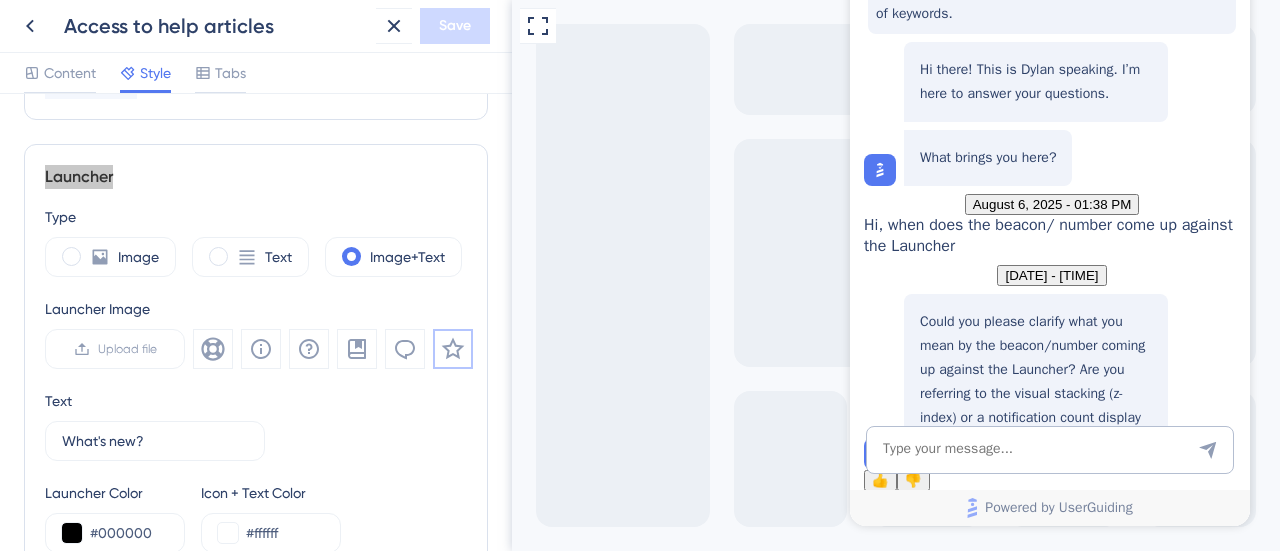 click on "Could you please clarify what you mean by the beacon/number coming up against the Launcher? Are you referring to the visual stacking (z-index) or a notification count display on the Launcher?" at bounding box center (1036, 82) 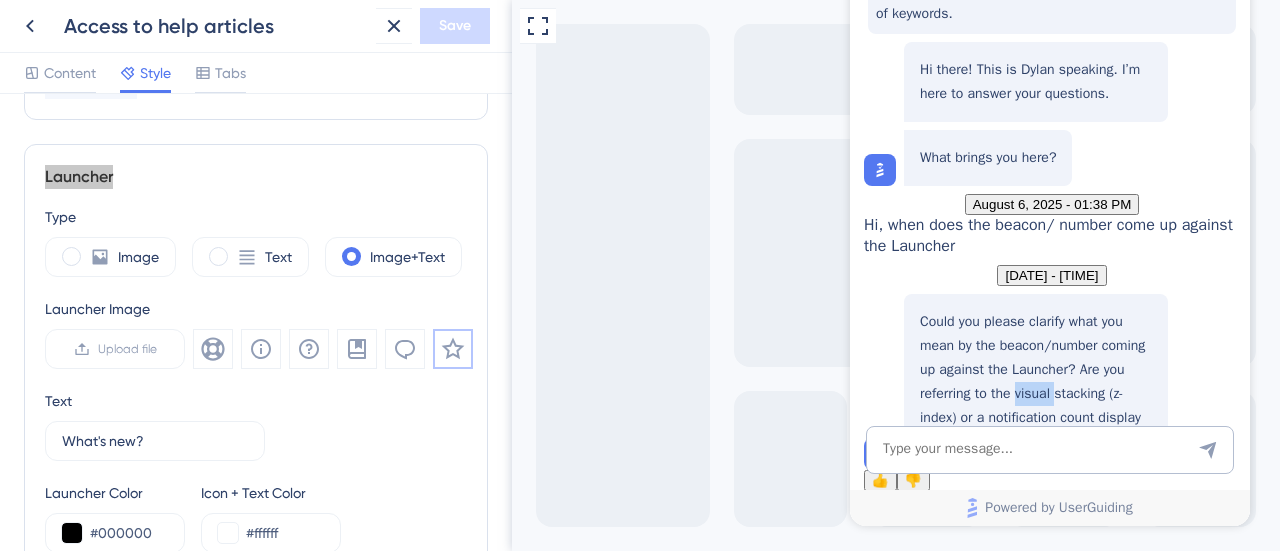 click on "Could you please clarify what you mean by the beacon/number coming up against the Launcher? Are you referring to the visual stacking (z-index) or a notification count display on the Launcher?" at bounding box center [1036, 82] 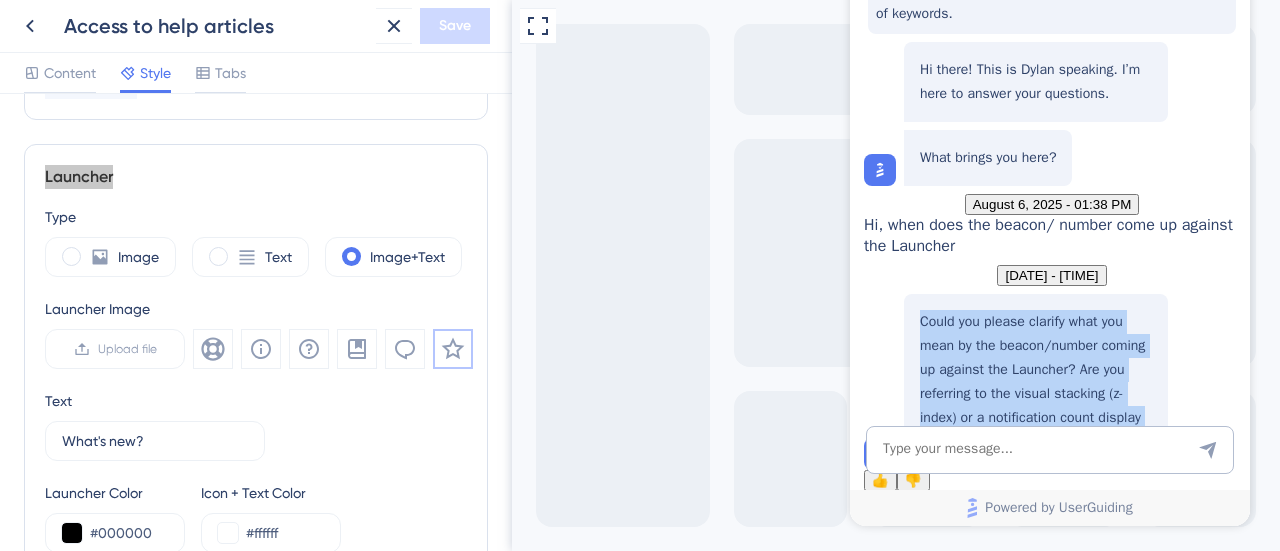 click on "Could you please clarify what you mean by the beacon/number coming up against the Launcher? Are you referring to the visual stacking (z-index) or a notification count display on the Launcher?" at bounding box center (1036, 82) 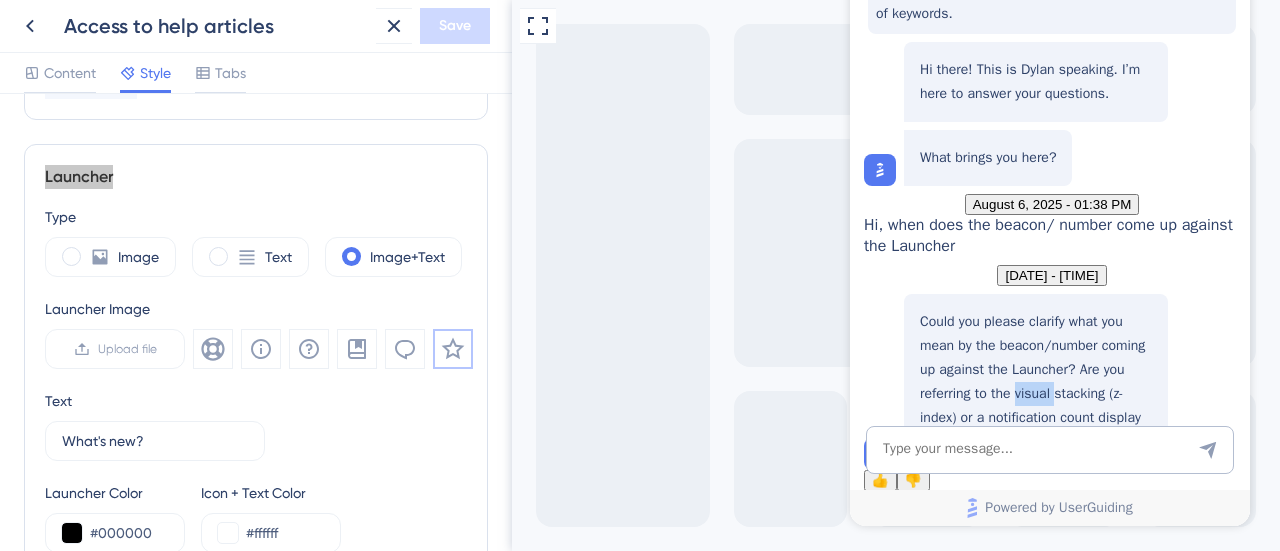 click on "Could you please clarify what you mean by the beacon/number coming up against the Launcher? Are you referring to the visual stacking (z-index) or a notification count display on the Launcher?" at bounding box center [1036, 82] 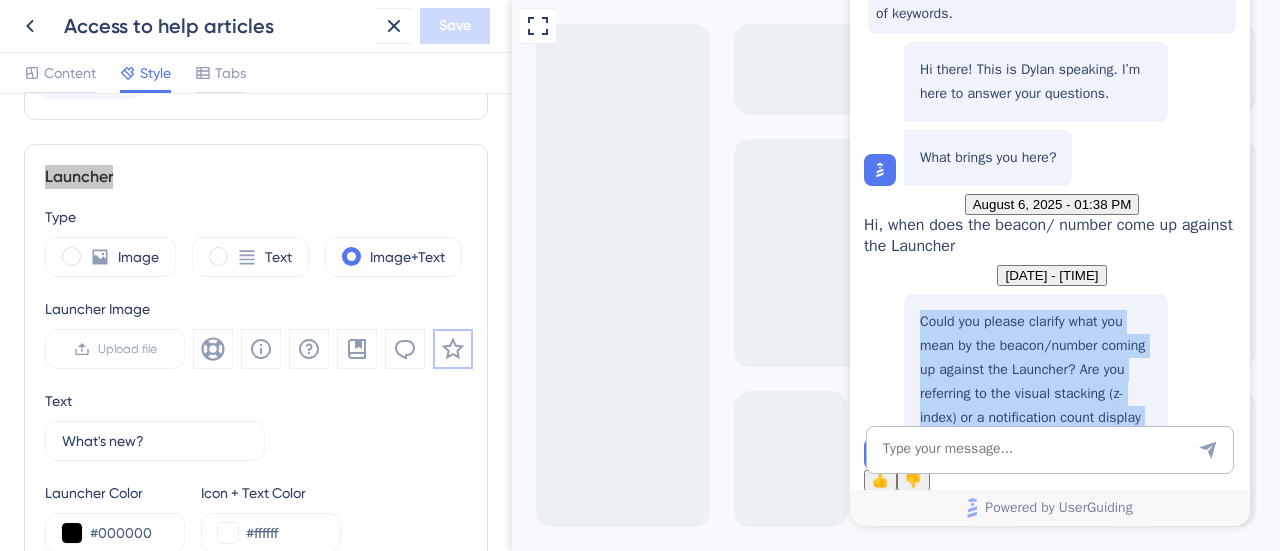 click on "Could you please clarify what you mean by the beacon/number coming up against the Launcher? Are you referring to the visual stacking (z-index) or a notification count display on the Launcher?" at bounding box center [1036, 82] 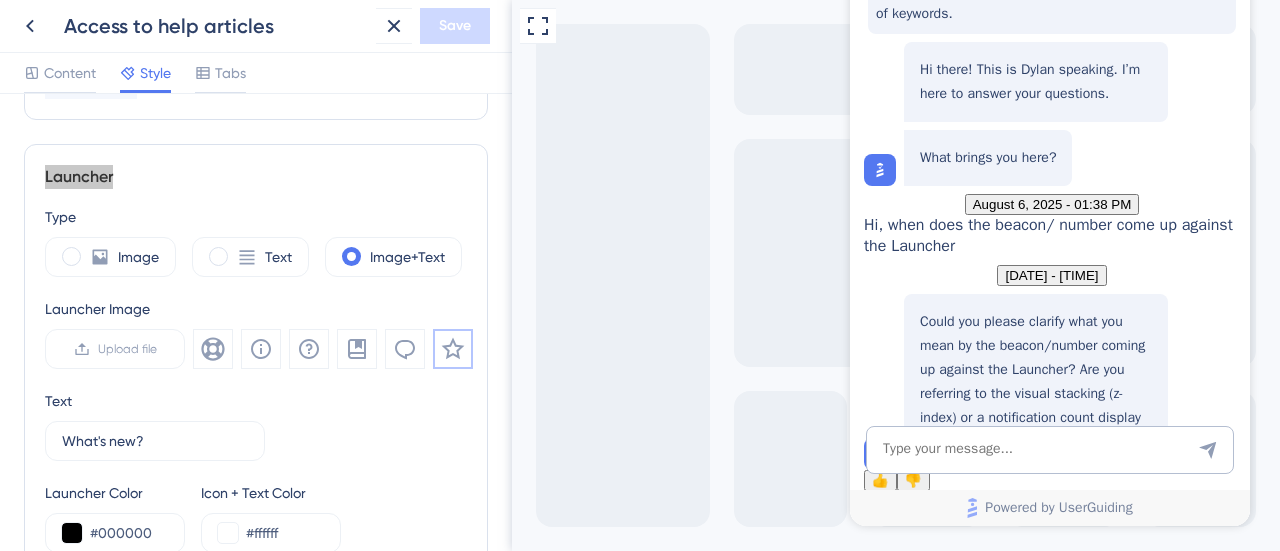 click on "Could you please clarify what you mean by the beacon/number coming up against the Launcher? Are you referring to the visual stacking (z-index) or a notification count display on the Launcher?" at bounding box center (1036, 82) 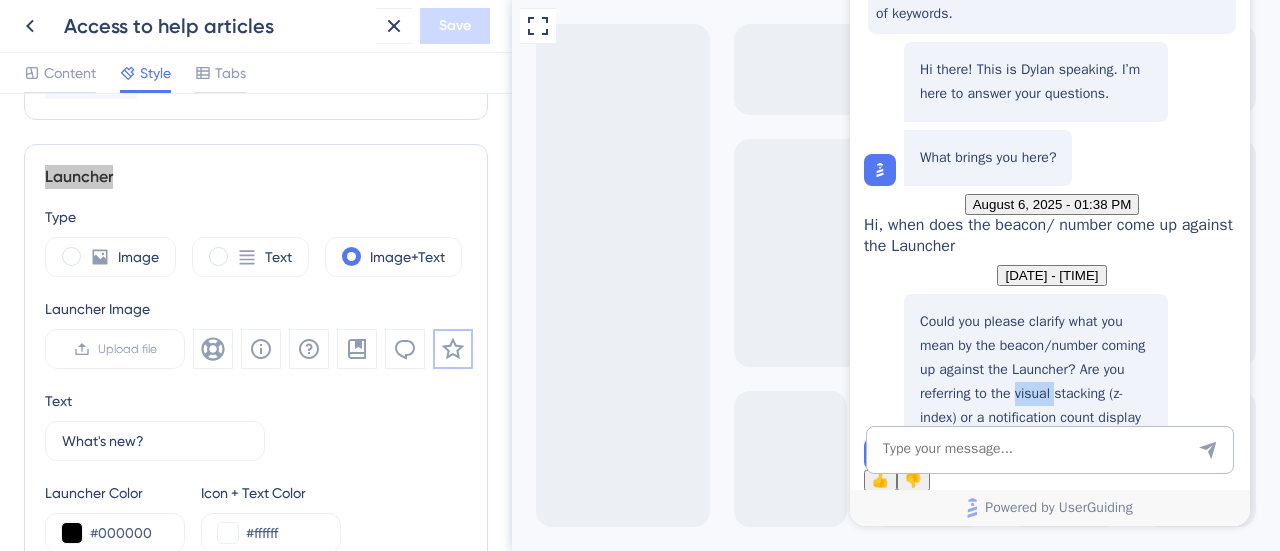 click on "Could you please clarify what you mean by the beacon/number coming up against the Launcher? Are you referring to the visual stacking (z-index) or a notification count display on the Launcher?" at bounding box center (1036, 82) 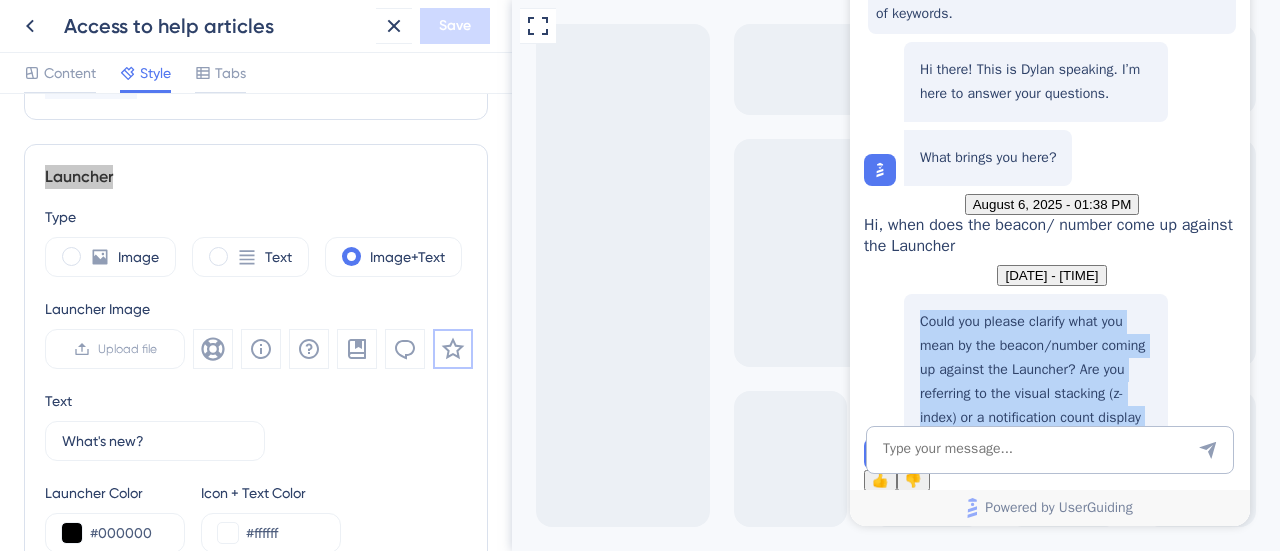 click on "Could you please clarify what you mean by the beacon/number coming up against the Launcher? Are you referring to the visual stacking (z-index) or a notification count display on the Launcher?" at bounding box center [1036, 82] 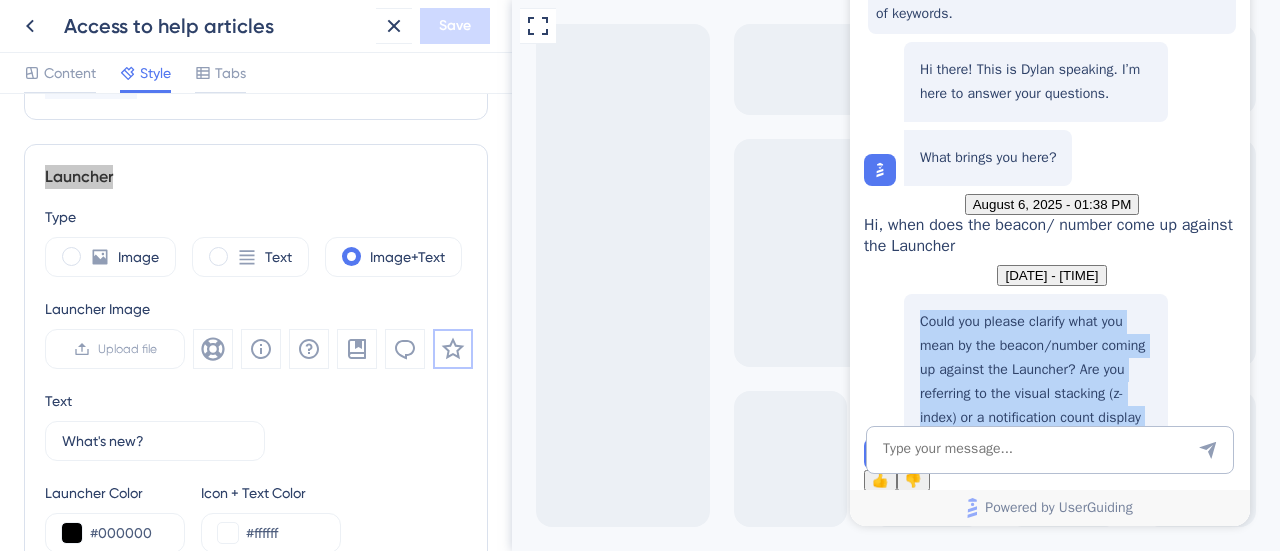 click on "Could you please clarify what you mean by the beacon/number coming up against the Launcher? Are you referring to the visual stacking (z-index) or a notification count display on the Launcher?" at bounding box center (1036, 82) 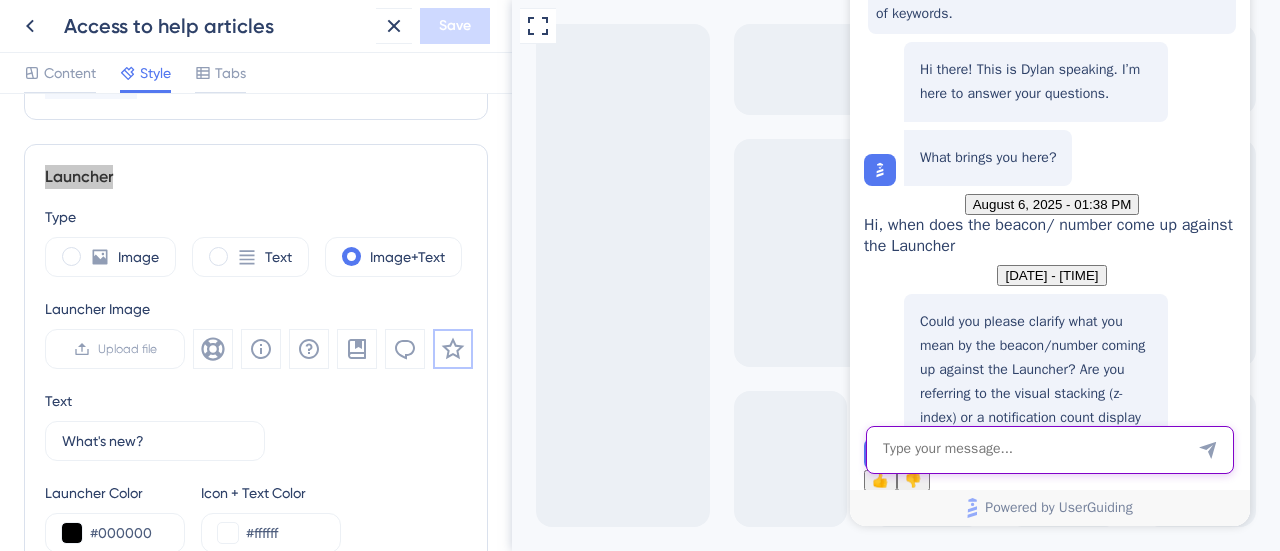 click at bounding box center [1050, 450] 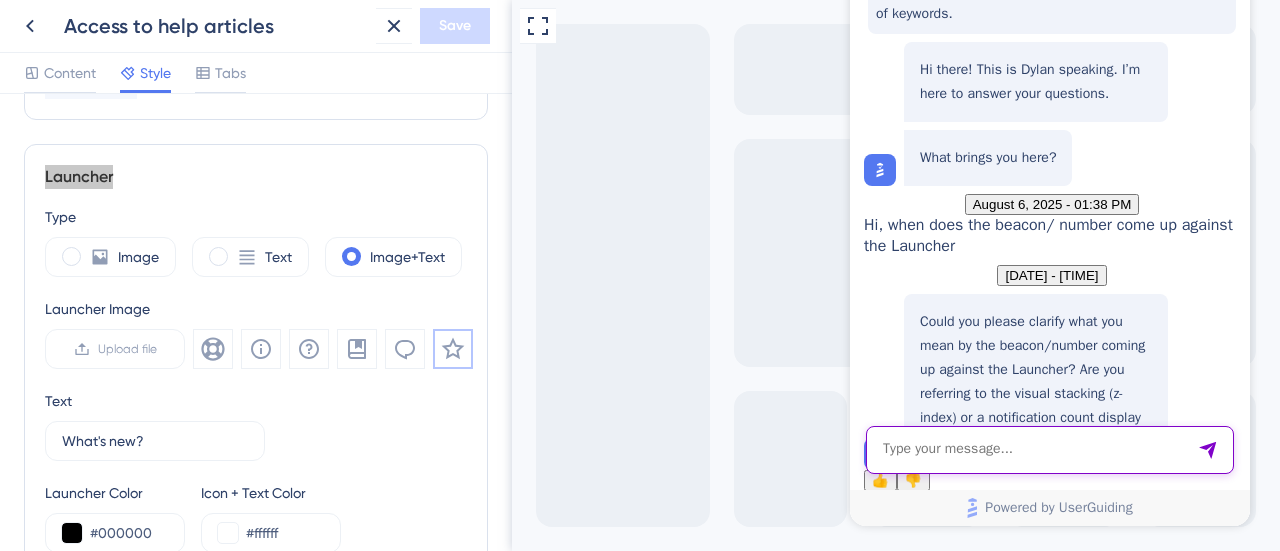 scroll, scrollTop: 0, scrollLeft: 0, axis: both 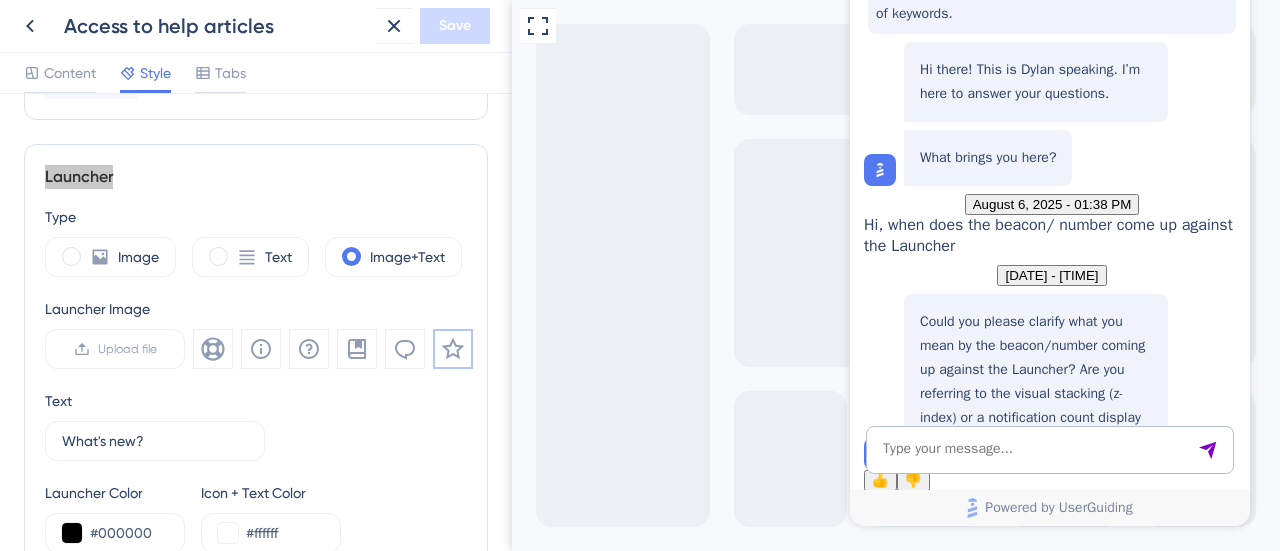 click on "Could you please clarify what you mean by the beacon/number coming up against the Launcher? Are you referring to the visual stacking (z-index) or a notification count display on the Launcher?" at bounding box center [1036, 82] 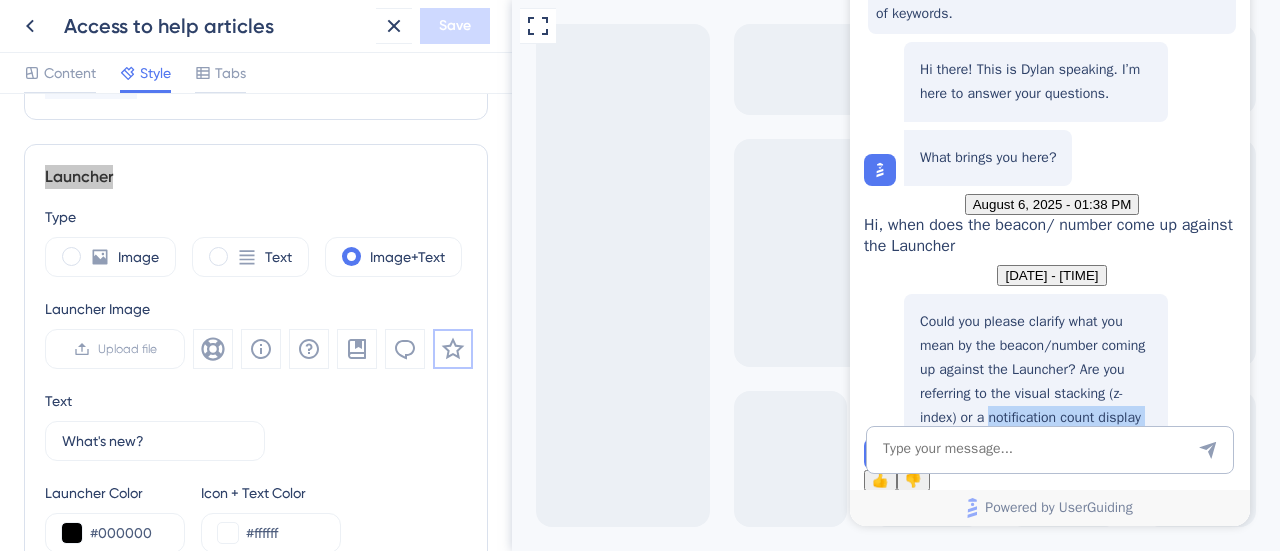 drag, startPoint x: 990, startPoint y: 314, endPoint x: 1034, endPoint y: 334, distance: 48.332184 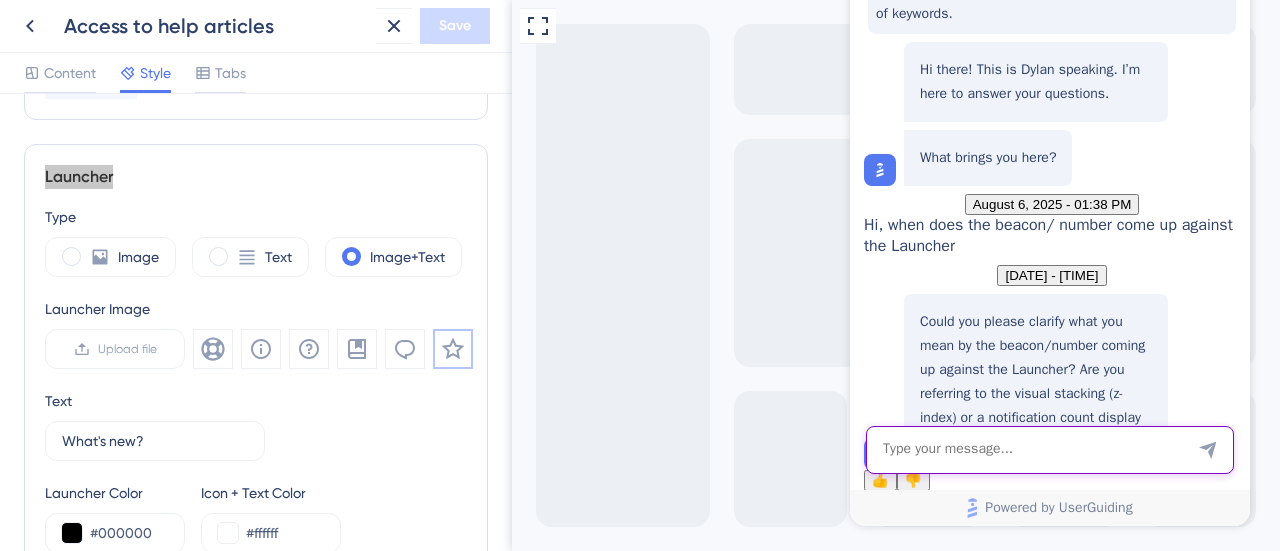 click at bounding box center [1050, 450] 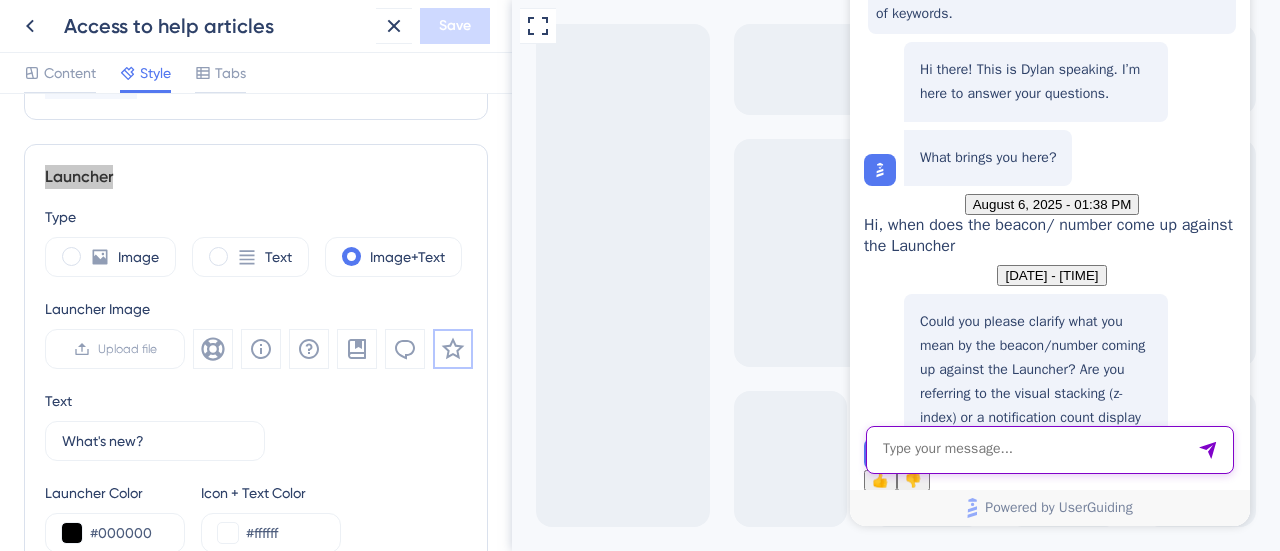 paste on "notification count display on the Launcher?" 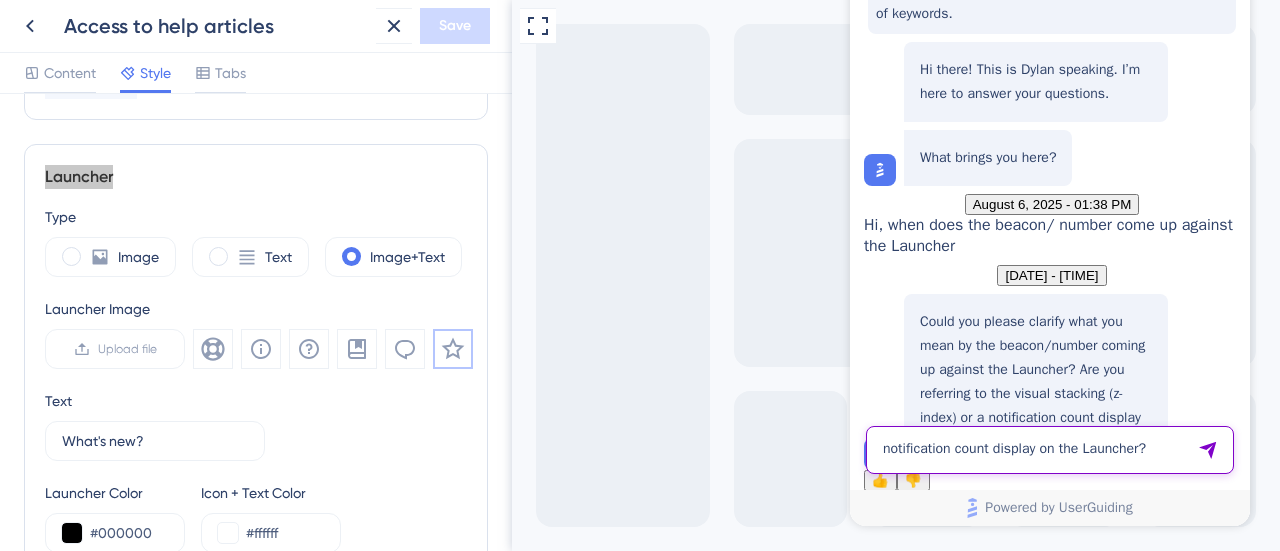 type on "notification count display on the Launcher?" 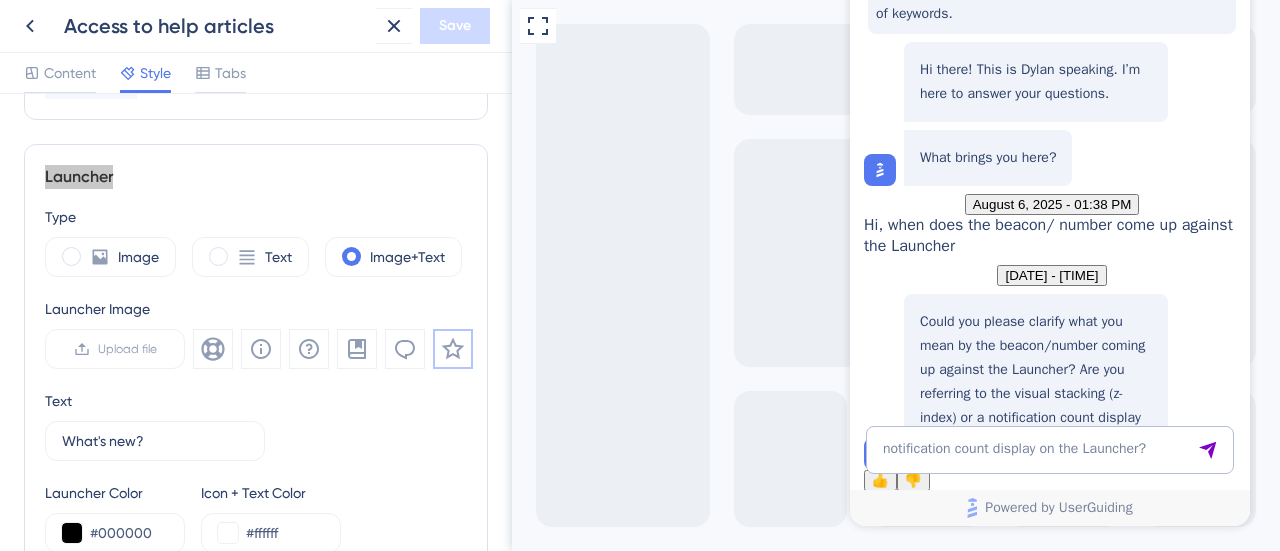 type 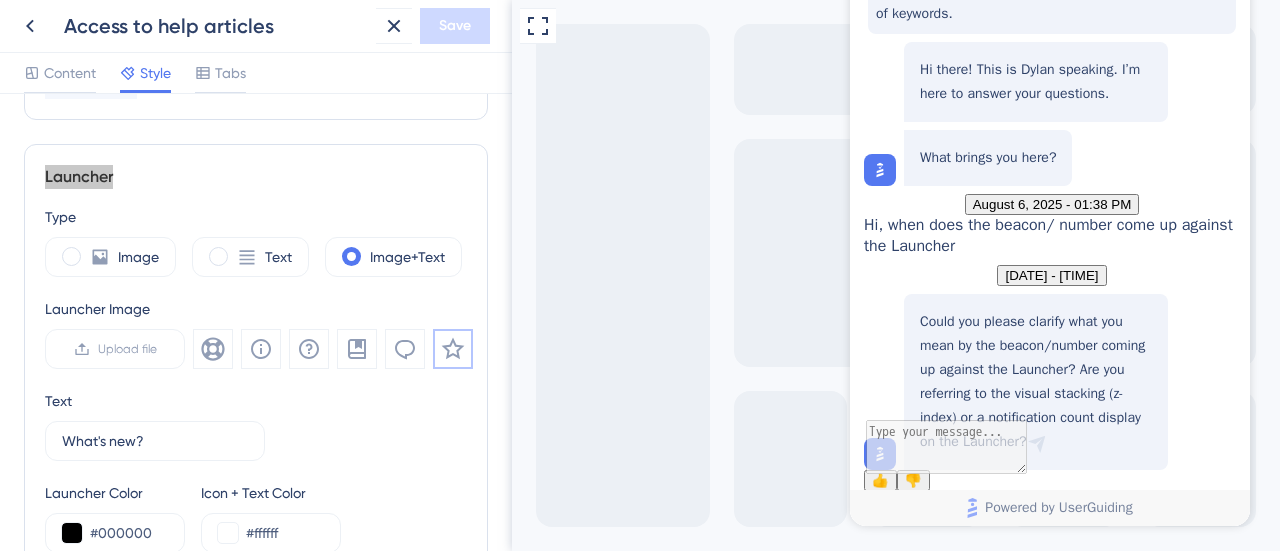 scroll, scrollTop: 380, scrollLeft: 0, axis: vertical 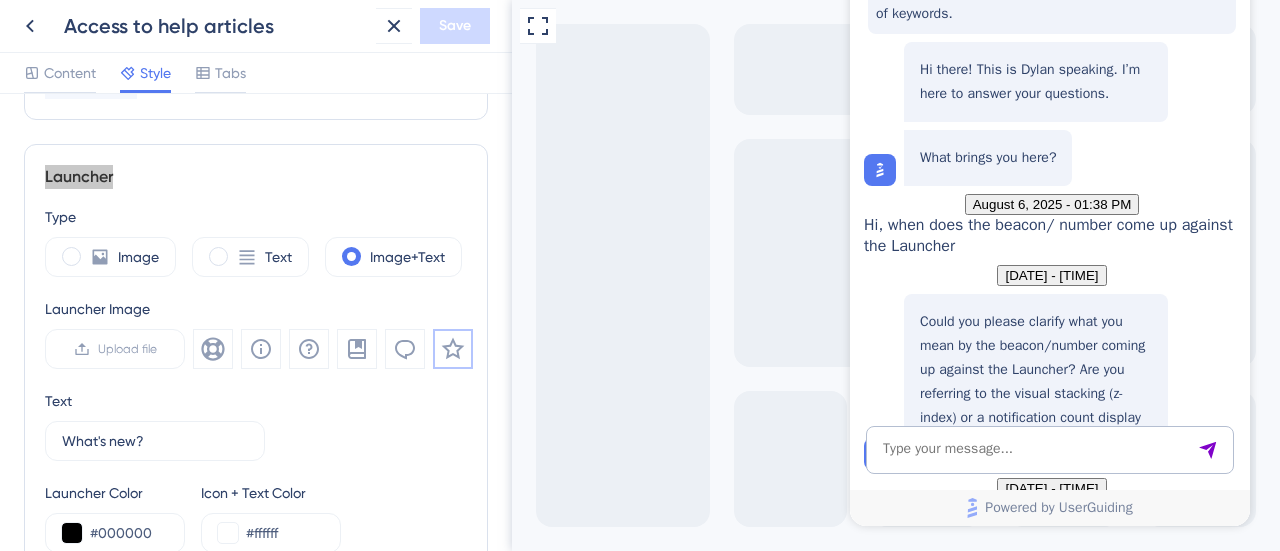 click on "👍" at bounding box center [880, 678] 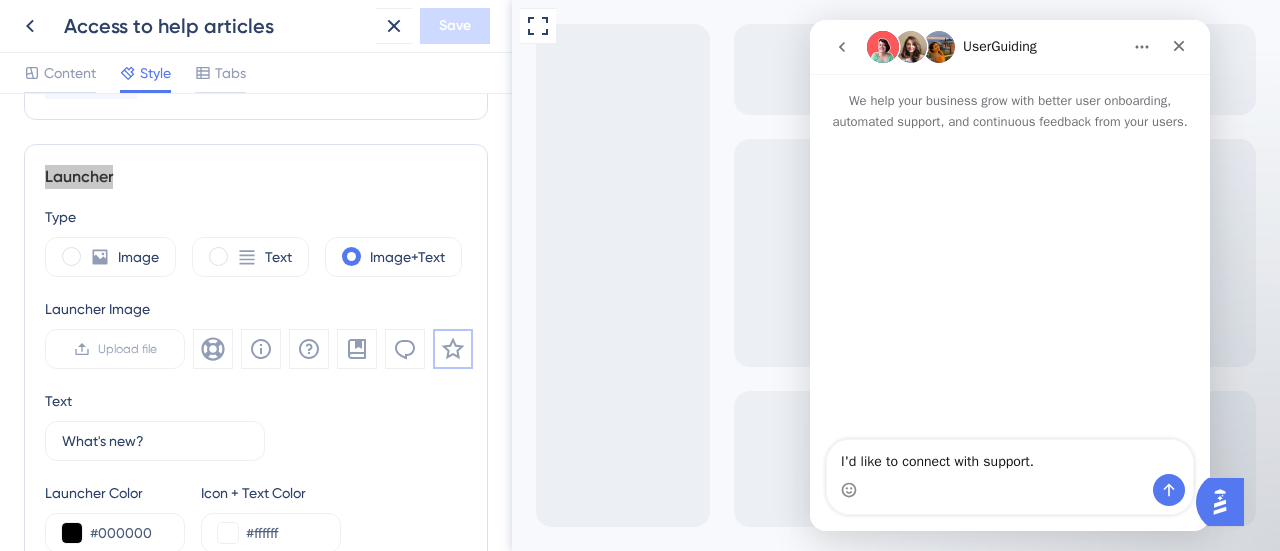 scroll, scrollTop: 0, scrollLeft: 0, axis: both 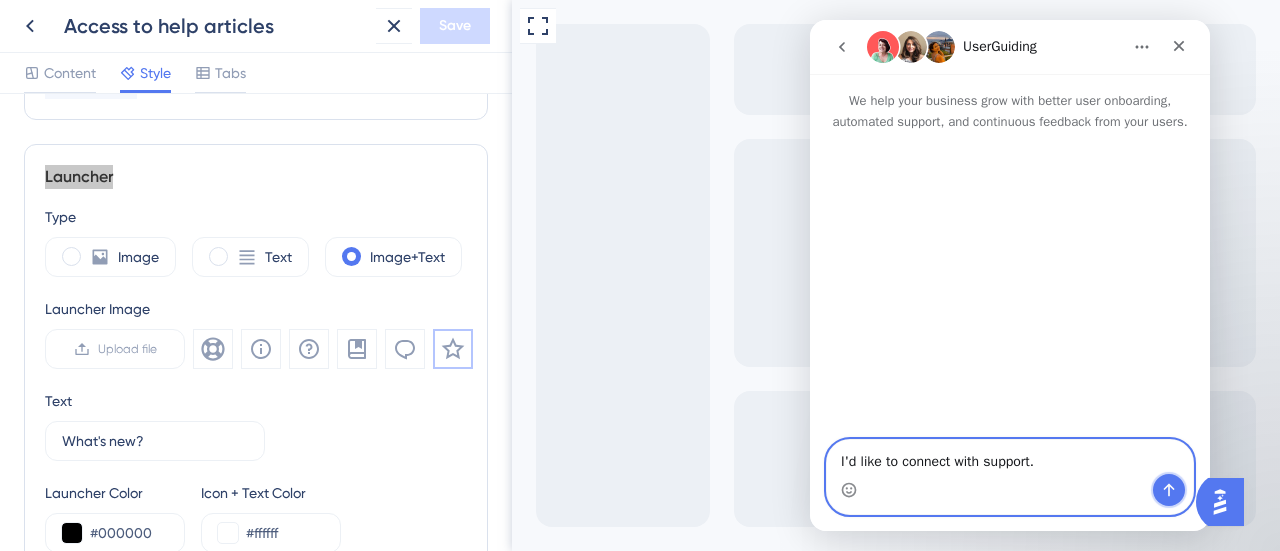 click 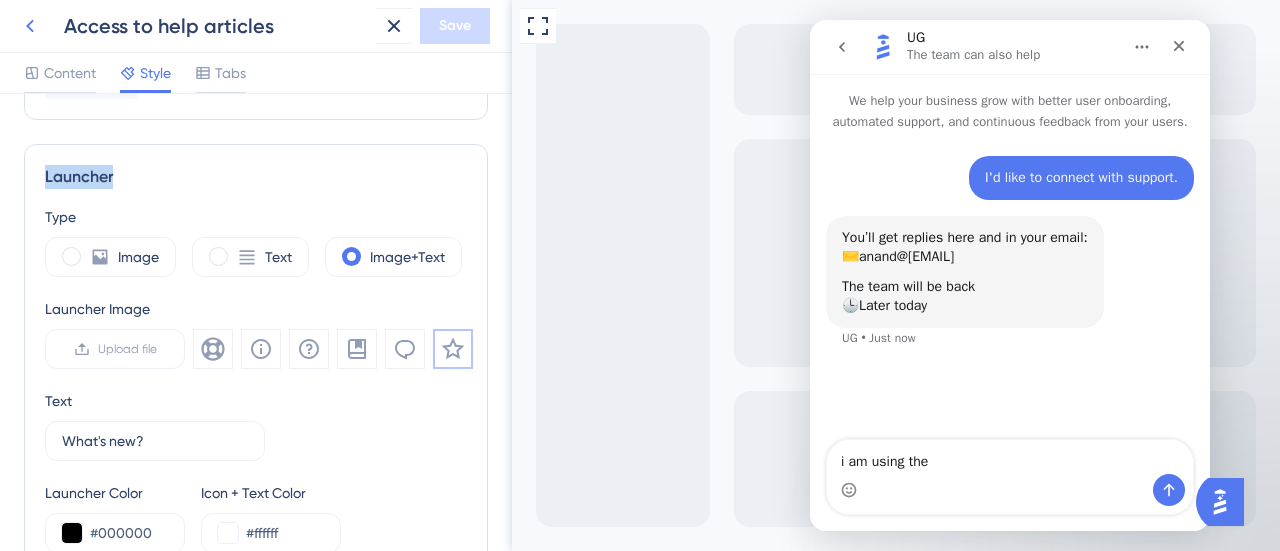 click 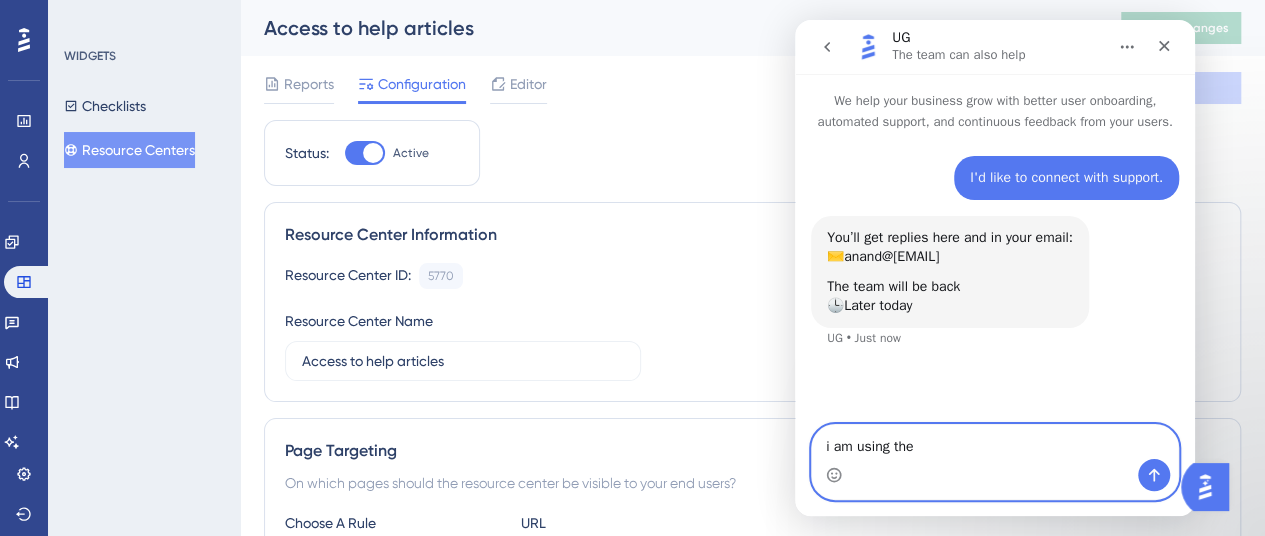 click on "i am using the" at bounding box center [995, 442] 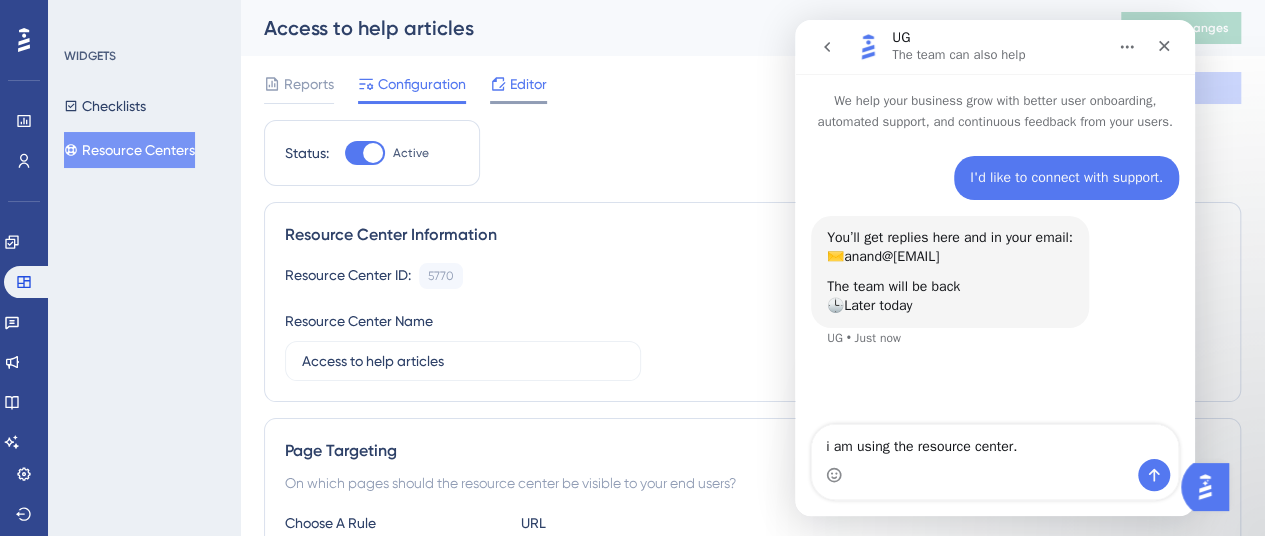click on "Editor" at bounding box center [518, 84] 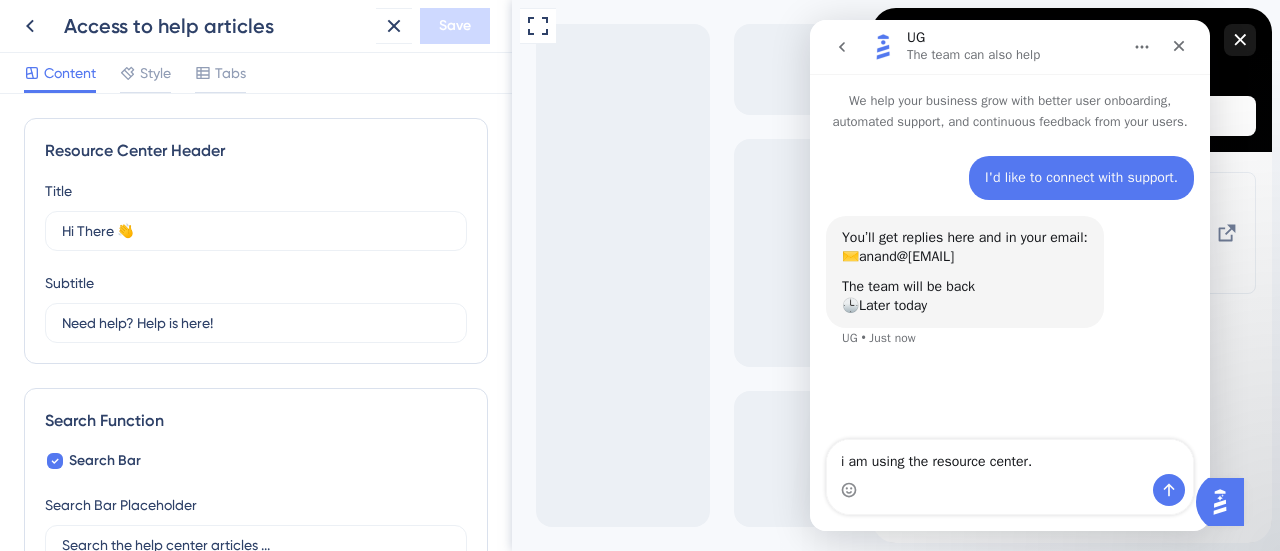 scroll, scrollTop: 0, scrollLeft: 0, axis: both 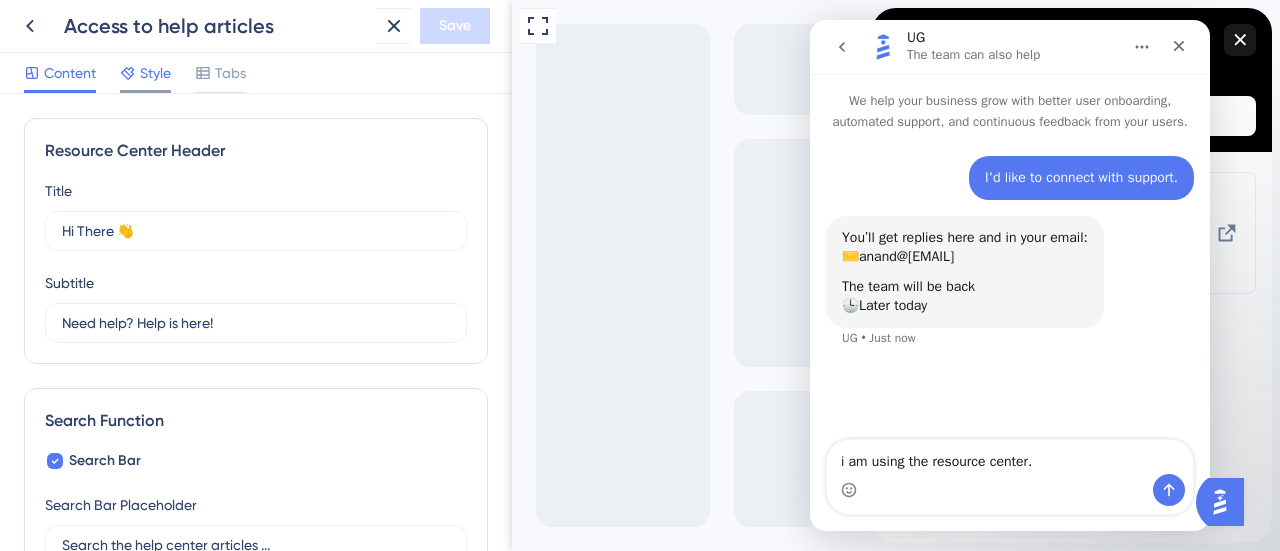 click on "Style" at bounding box center (155, 73) 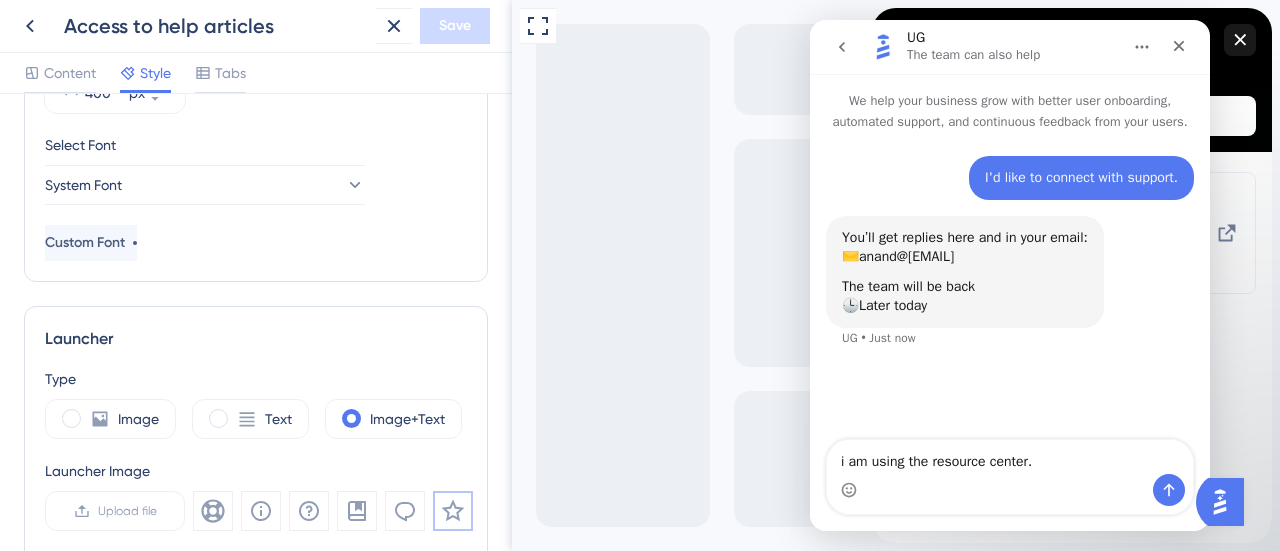 scroll, scrollTop: 323, scrollLeft: 0, axis: vertical 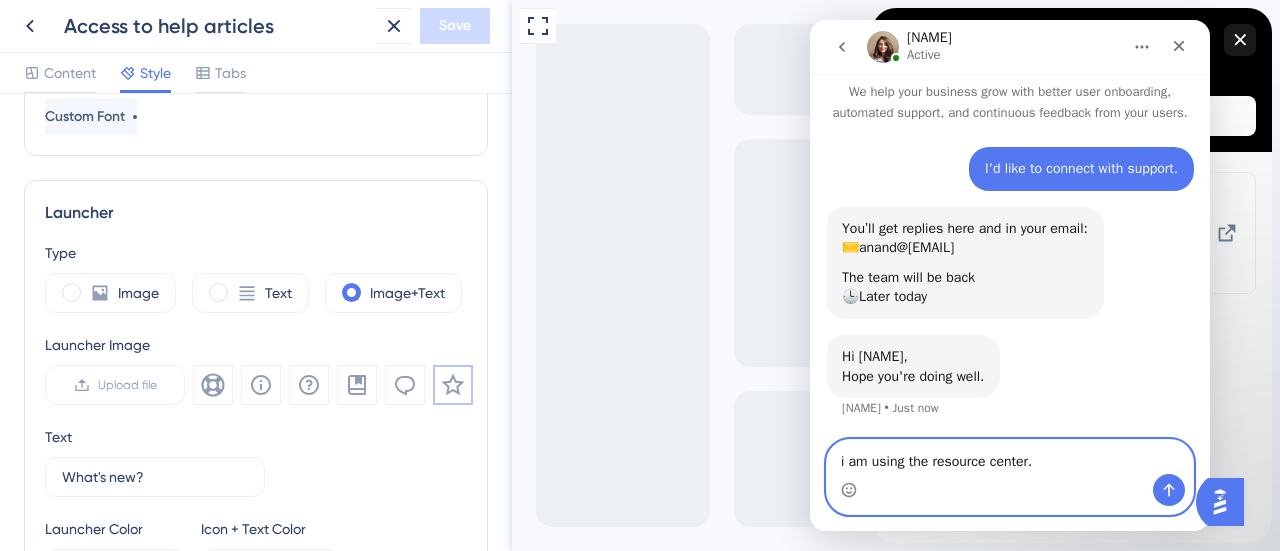 click on "i am using the resource center." at bounding box center [1010, 457] 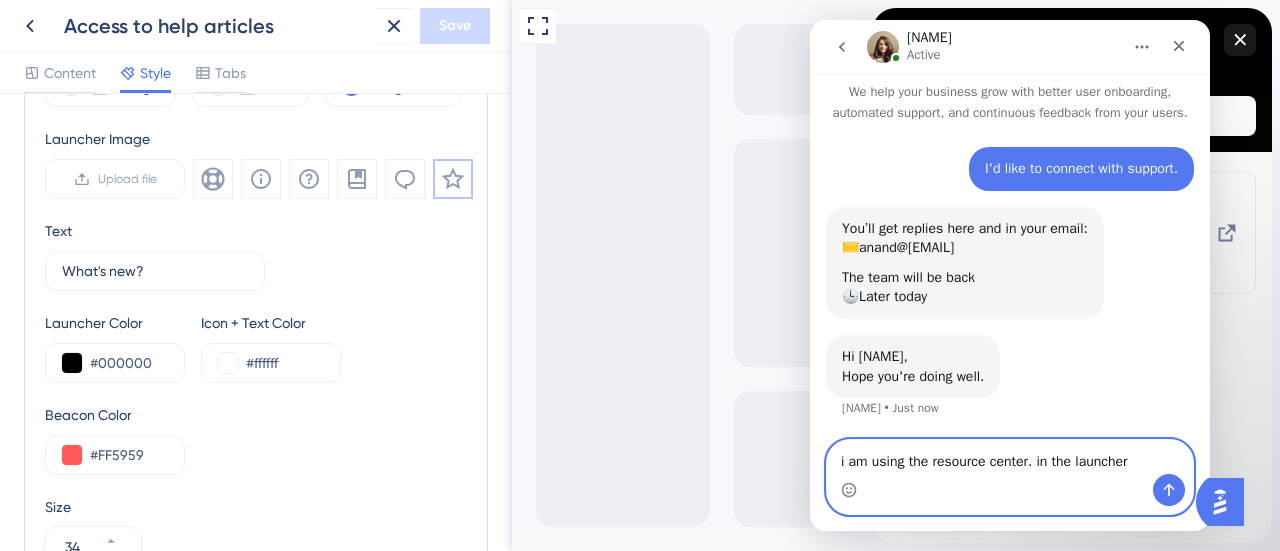scroll, scrollTop: 721, scrollLeft: 0, axis: vertical 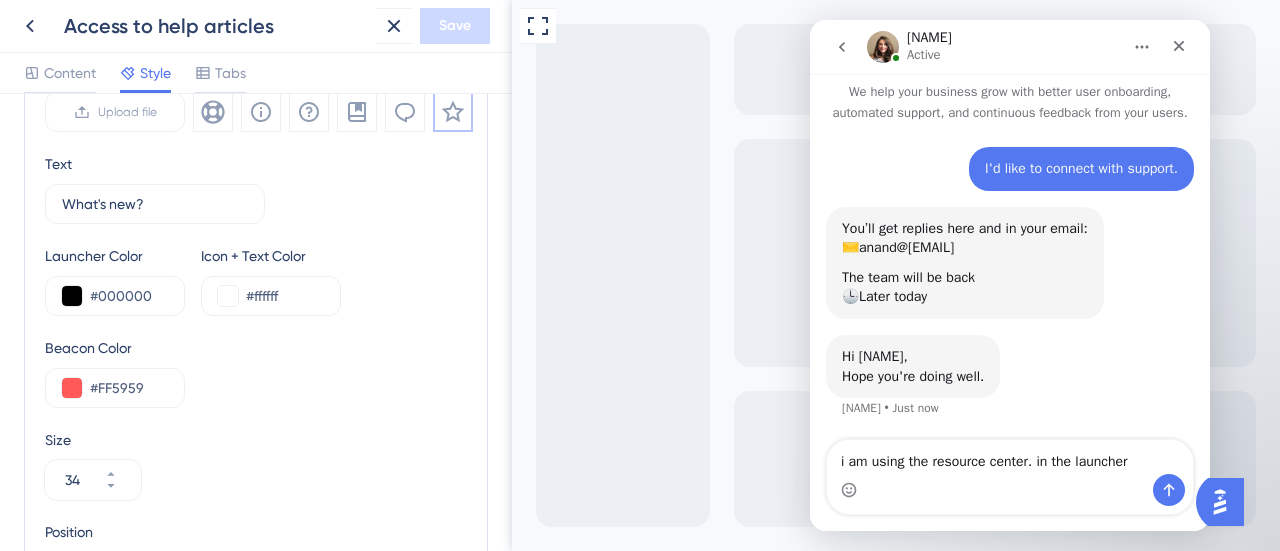 click on "Beacon Color" at bounding box center (256, 348) 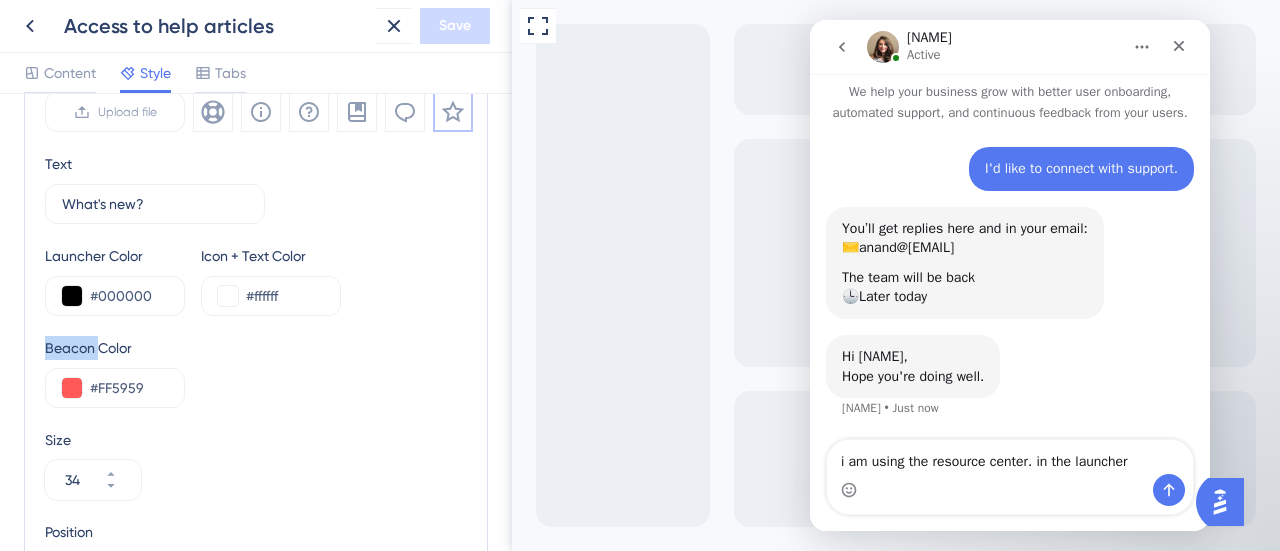 copy on "Beacon" 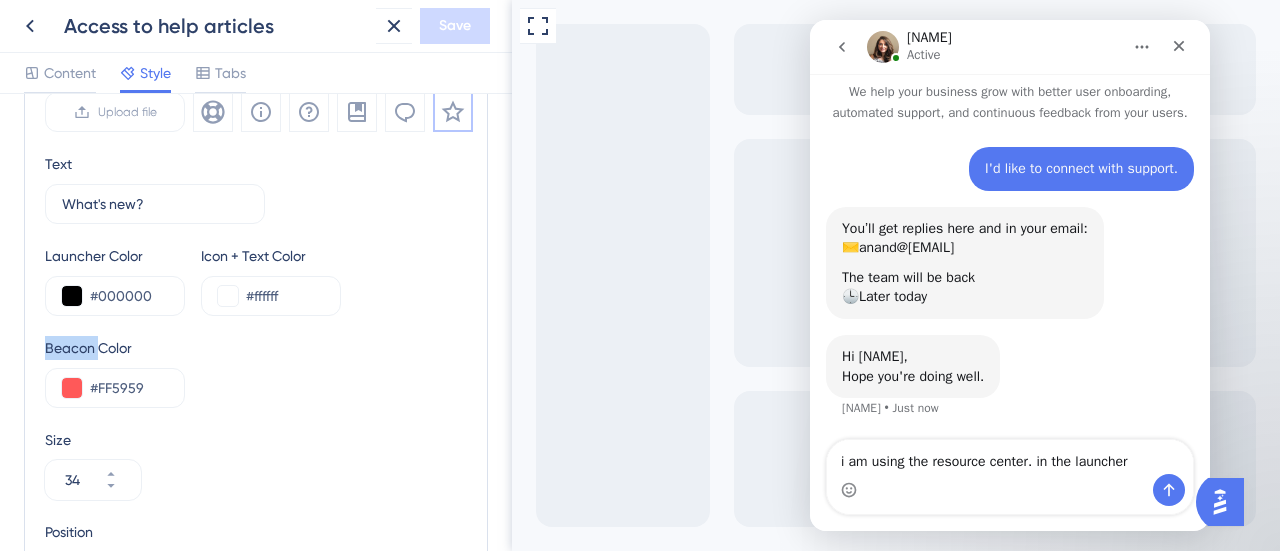 click on "Beacon Color" at bounding box center (256, 348) 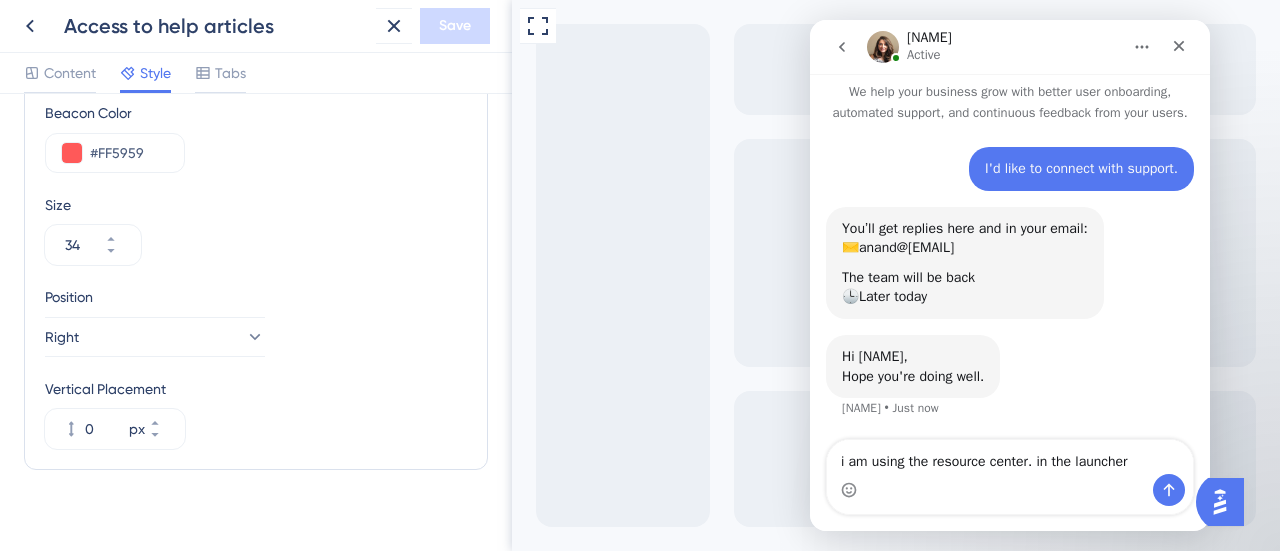 scroll, scrollTop: 960, scrollLeft: 0, axis: vertical 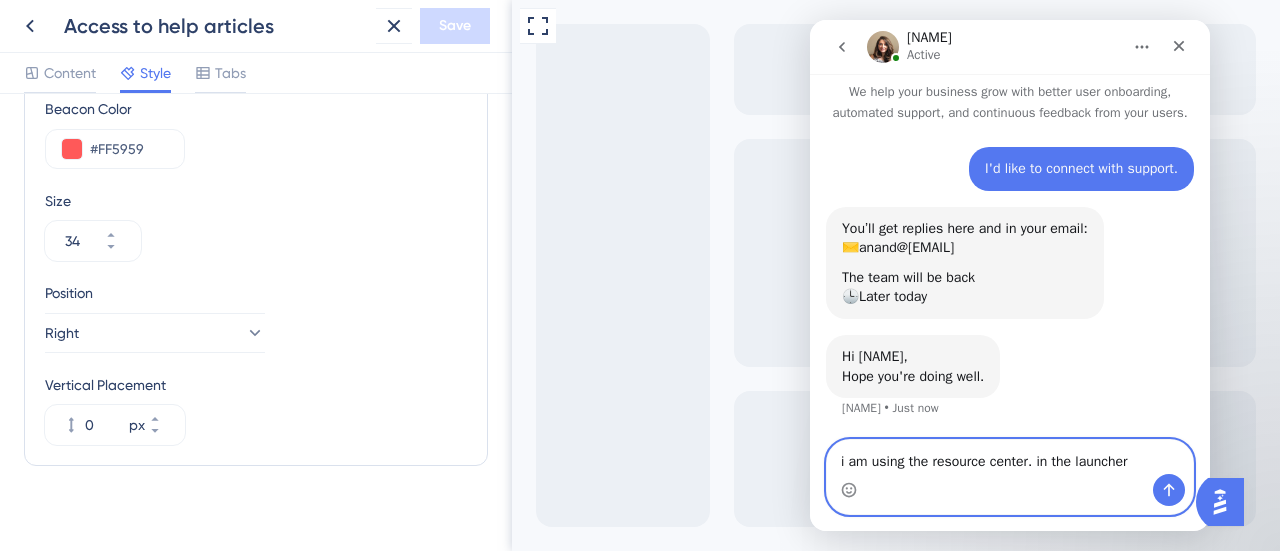 click on "i am using the resource center. in the launcher" at bounding box center (1010, 457) 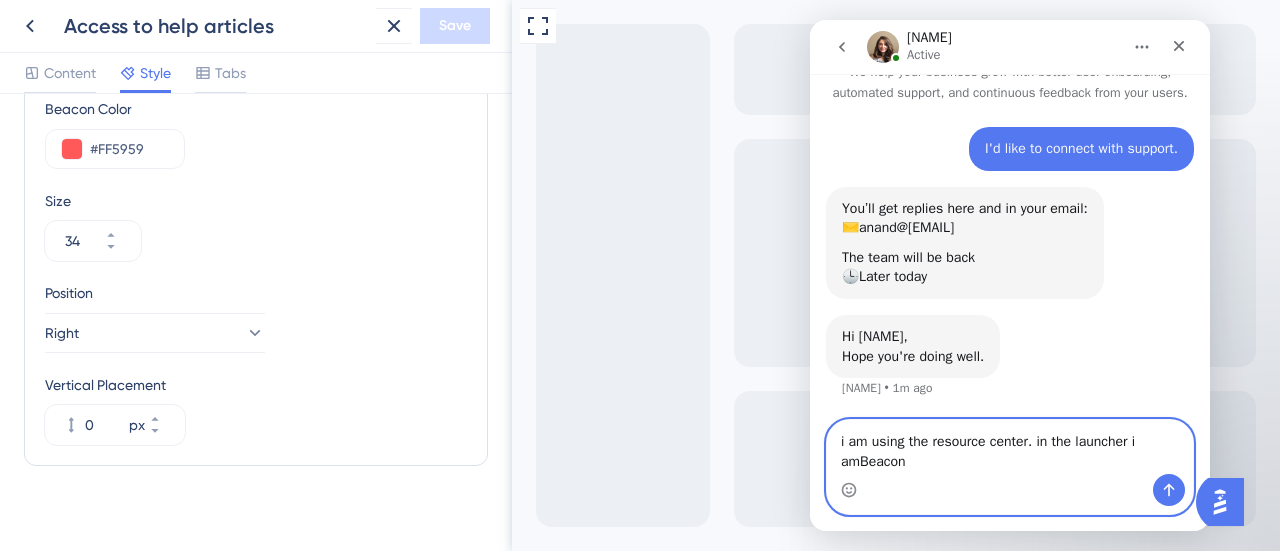 scroll, scrollTop: 49, scrollLeft: 0, axis: vertical 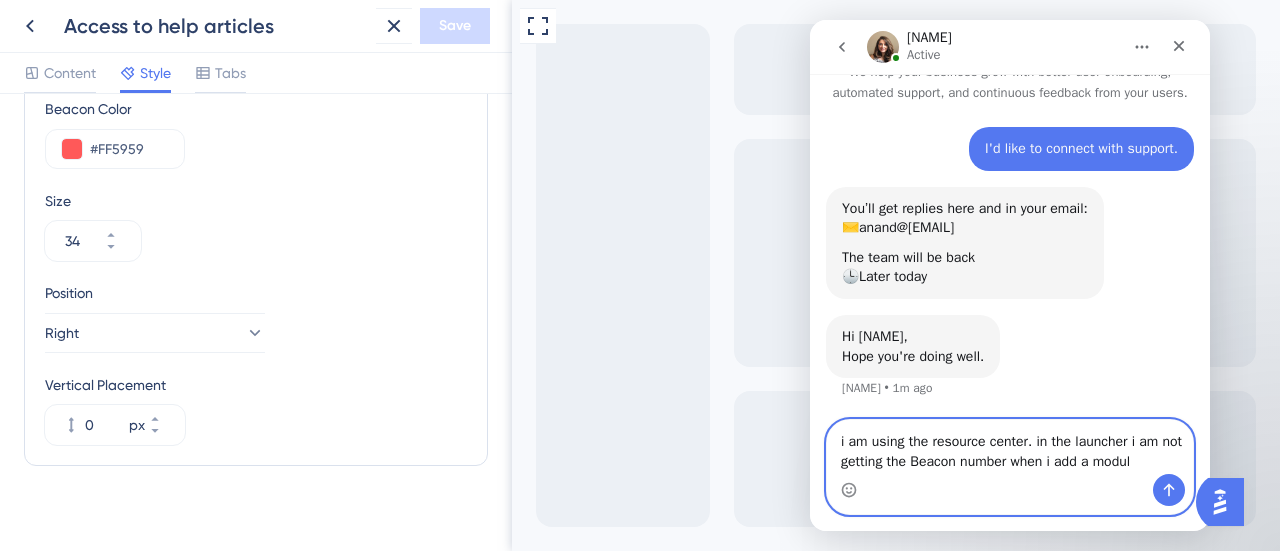 type on "i am using the resource center. in the launcher i am not getting the Beacon number when i add a module" 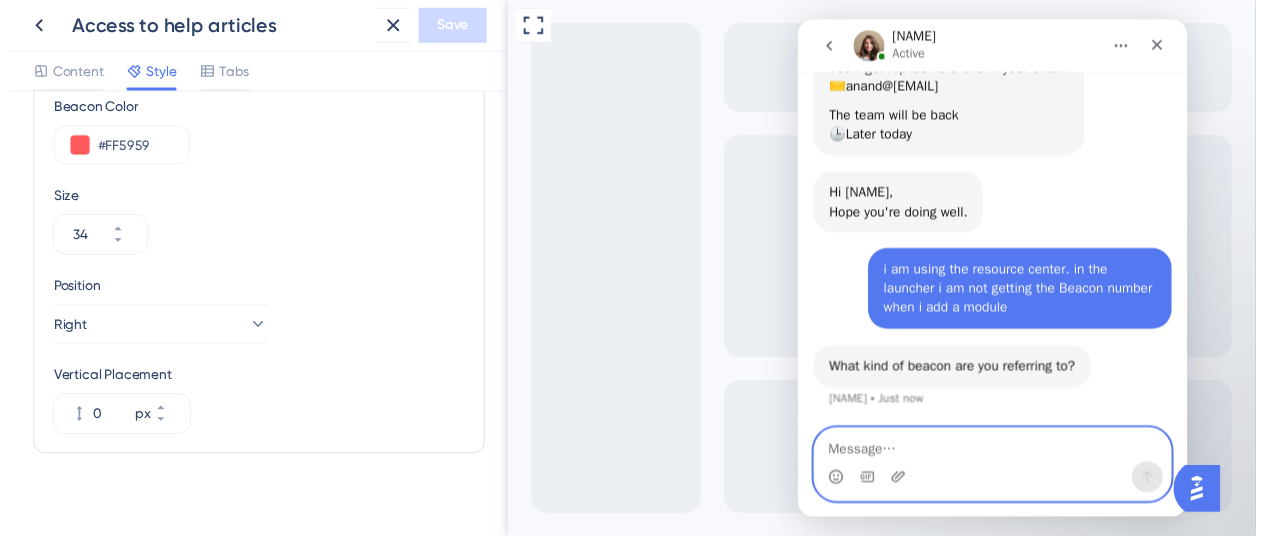 scroll, scrollTop: 187, scrollLeft: 0, axis: vertical 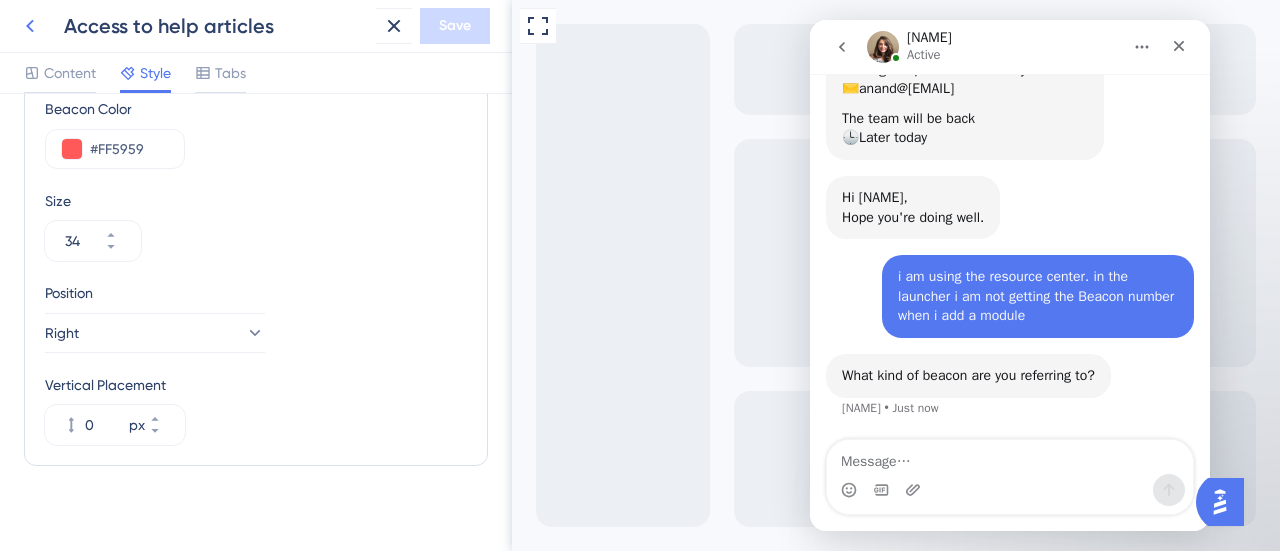click 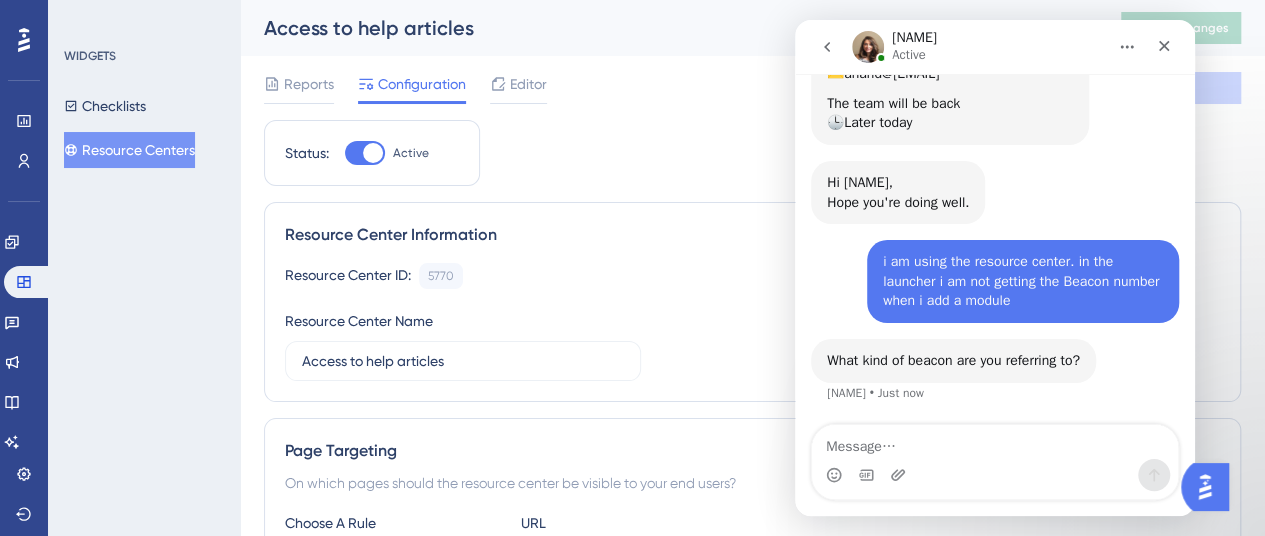scroll, scrollTop: 202, scrollLeft: 0, axis: vertical 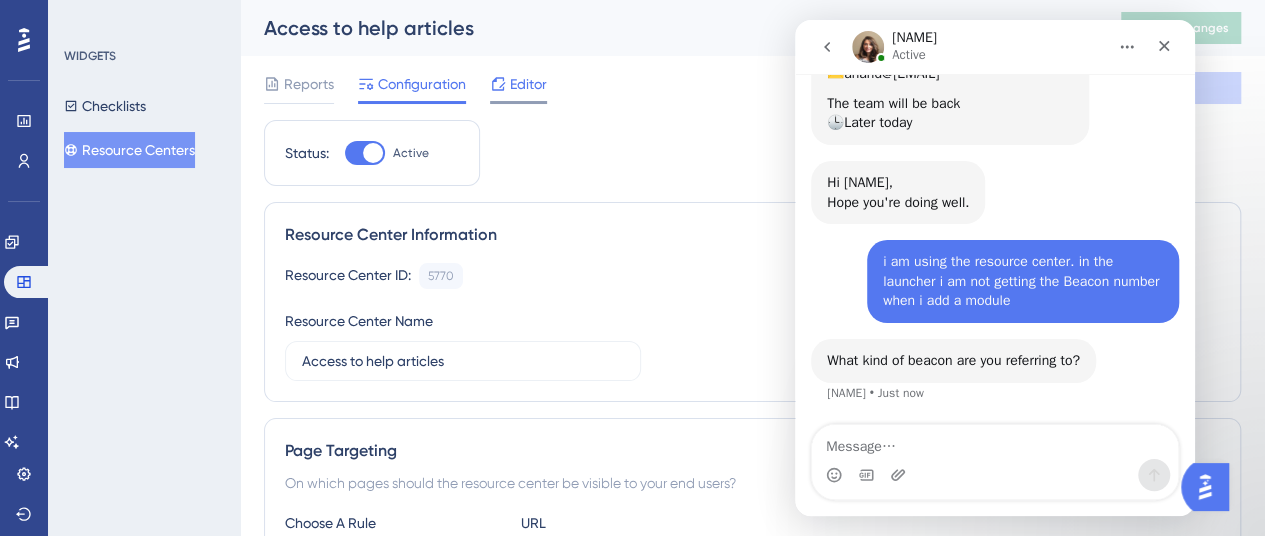 click on "Editor" at bounding box center (528, 84) 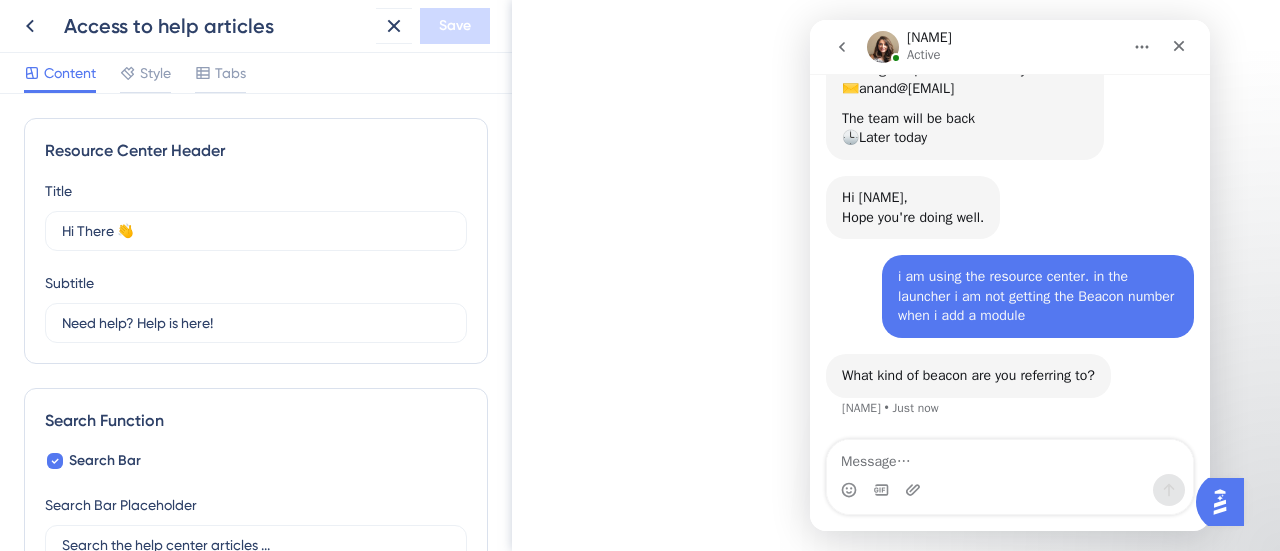 scroll, scrollTop: 187, scrollLeft: 0, axis: vertical 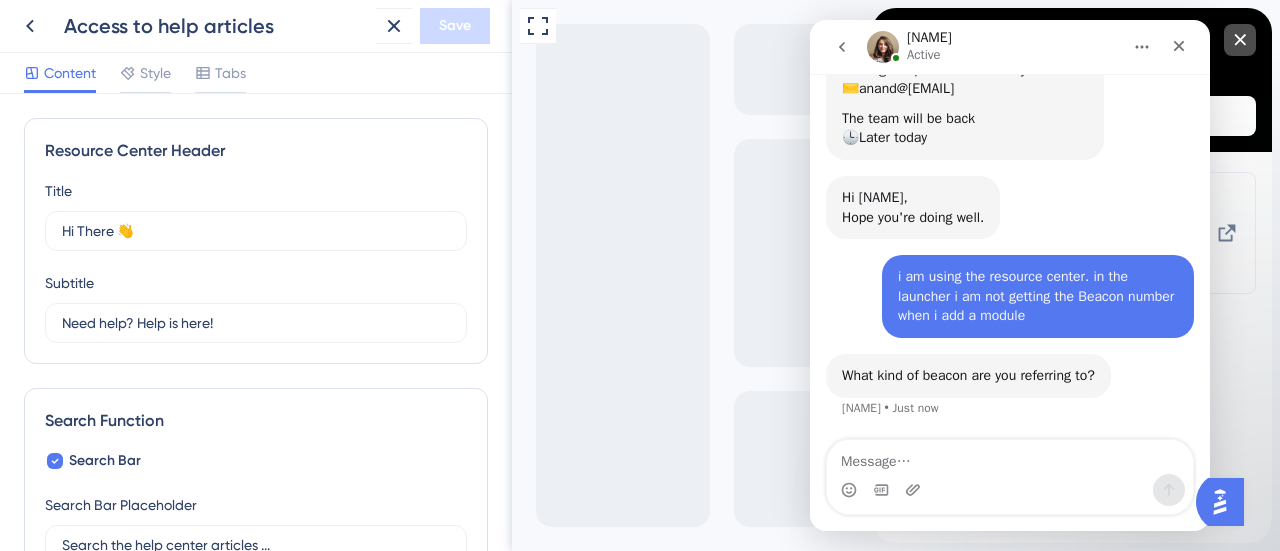 click 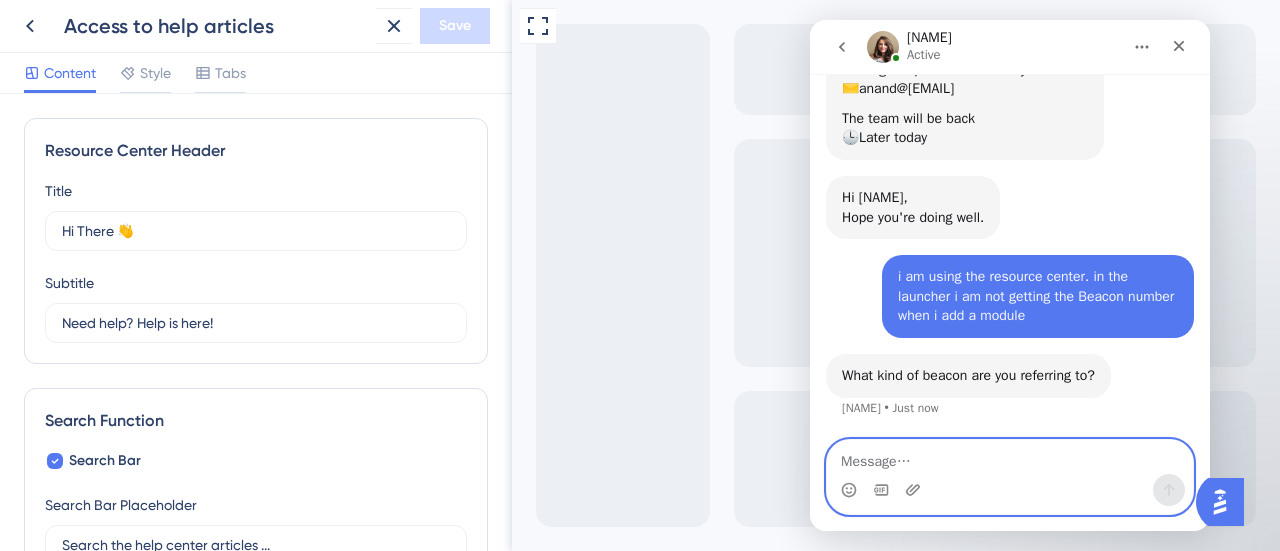 click at bounding box center [1010, 457] 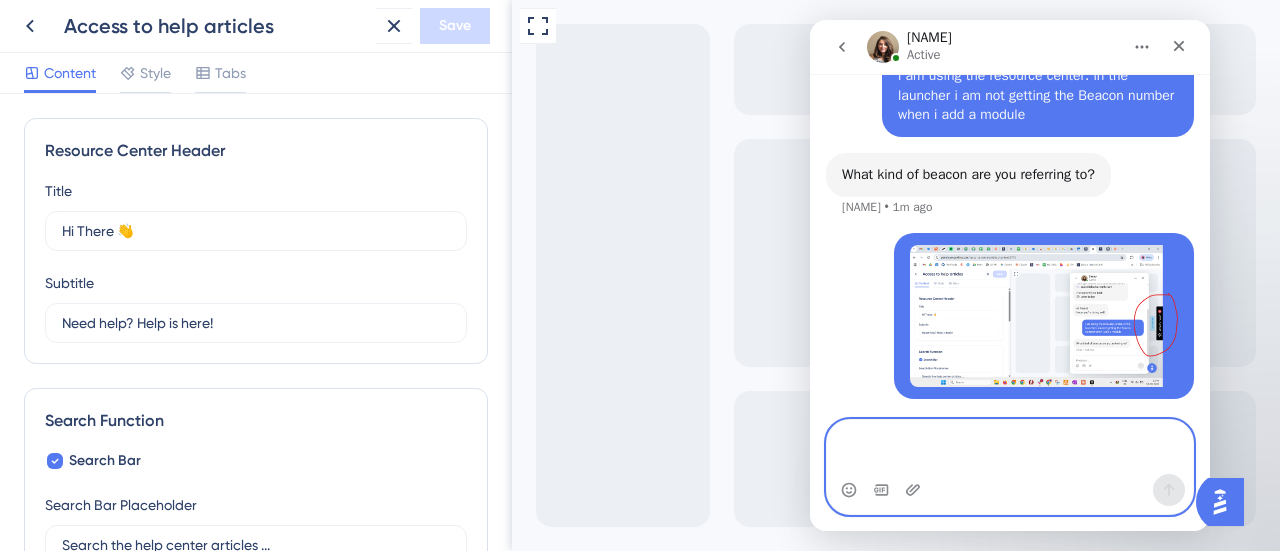 scroll, scrollTop: 389, scrollLeft: 0, axis: vertical 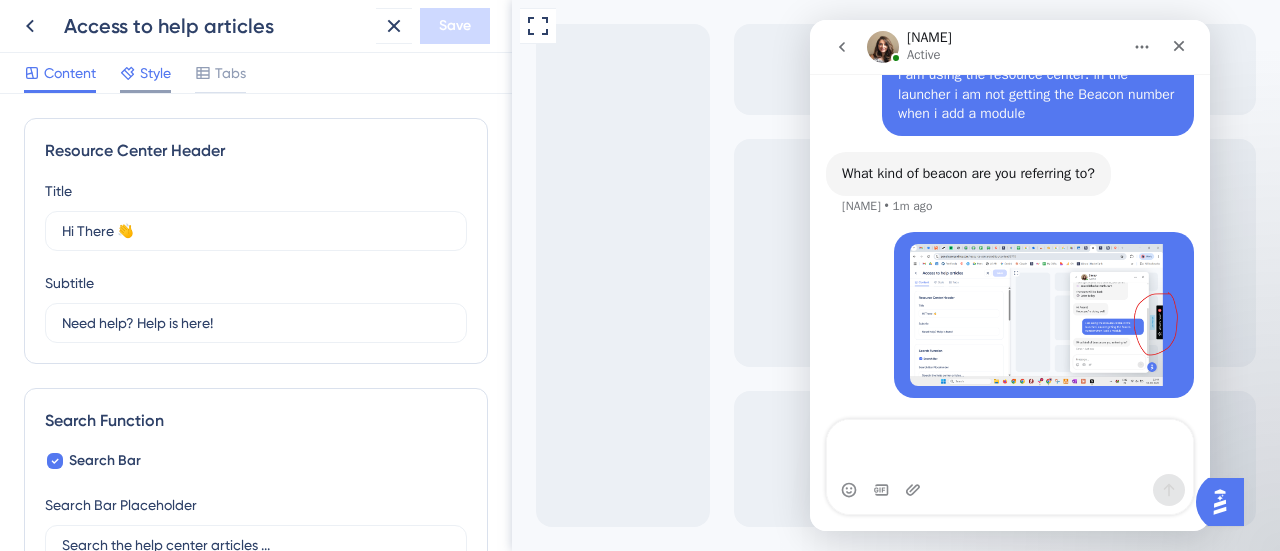 click on "Style" at bounding box center (155, 73) 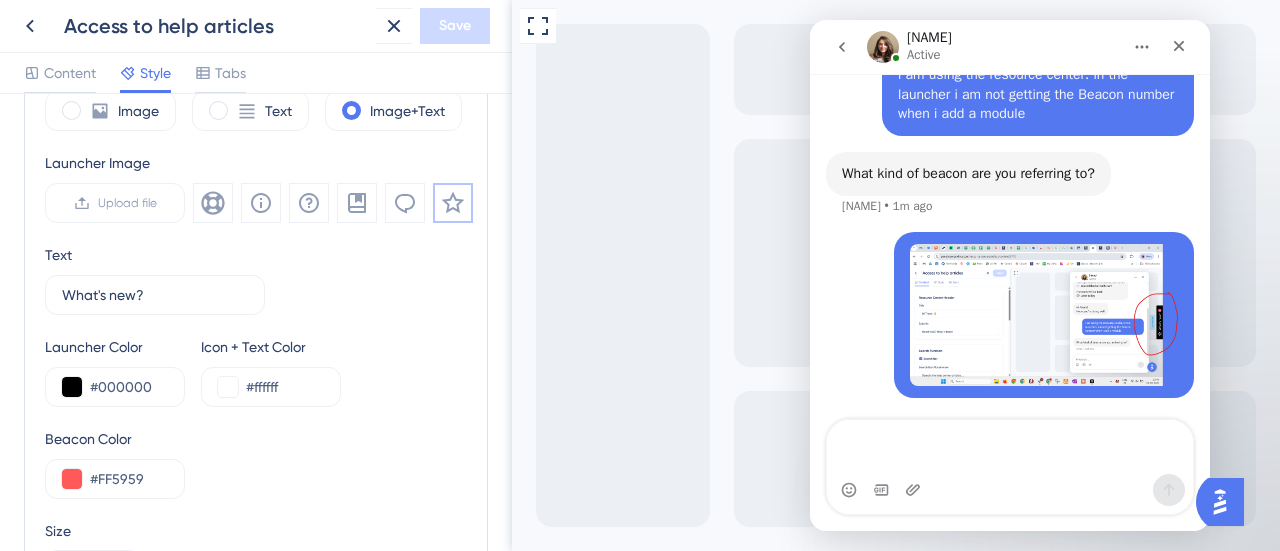 scroll, scrollTop: 744, scrollLeft: 0, axis: vertical 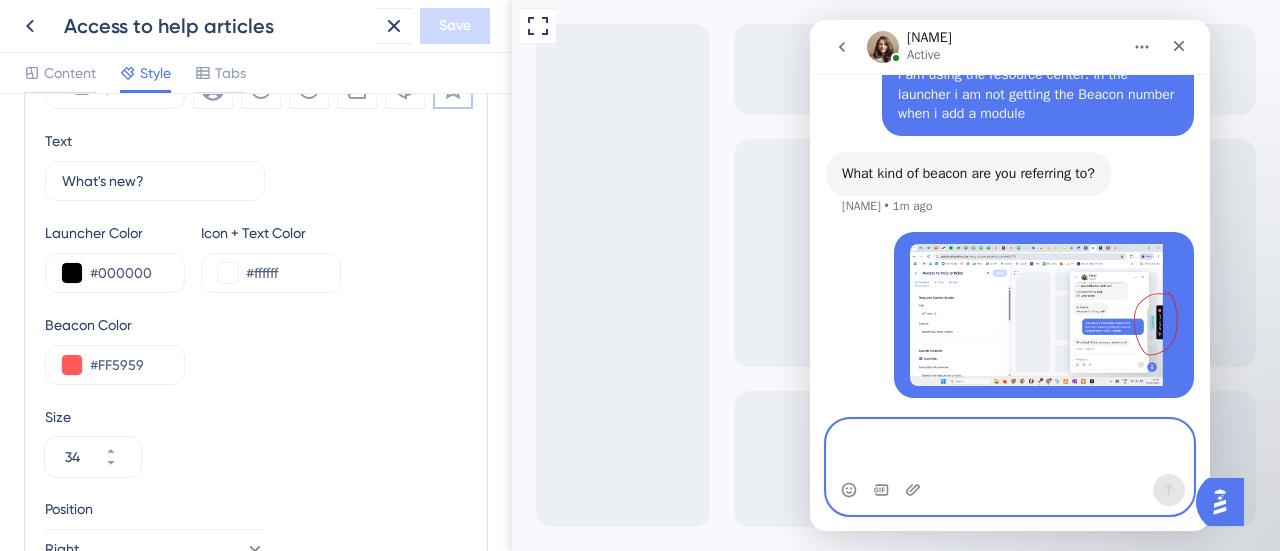 click at bounding box center [1010, 447] 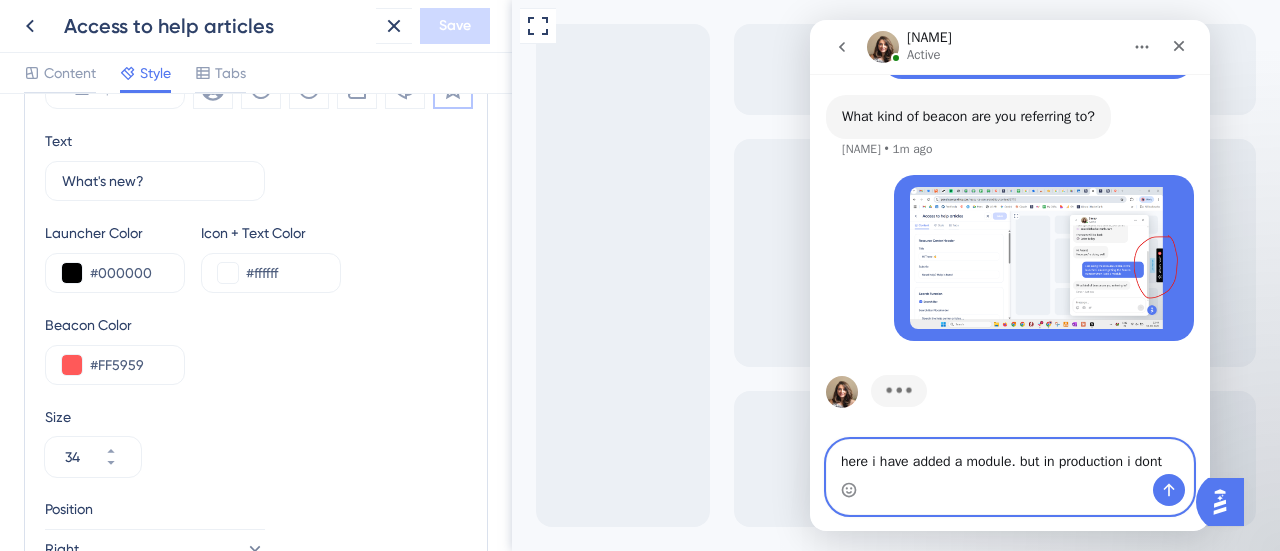 scroll, scrollTop: 486, scrollLeft: 0, axis: vertical 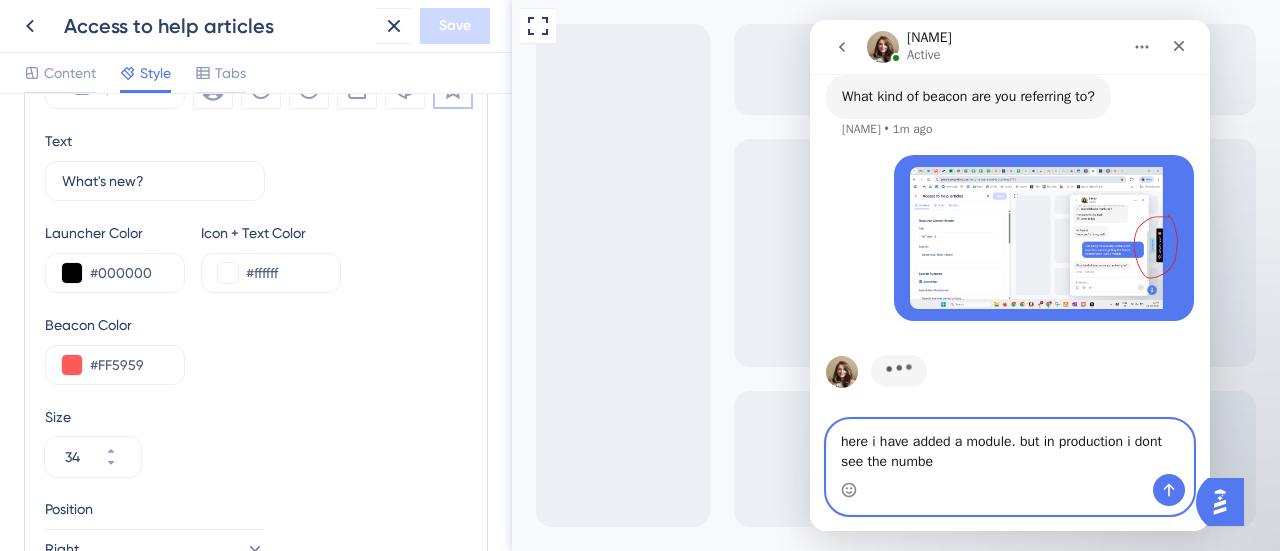 type on "here i have added a module. but in production i dont see the number" 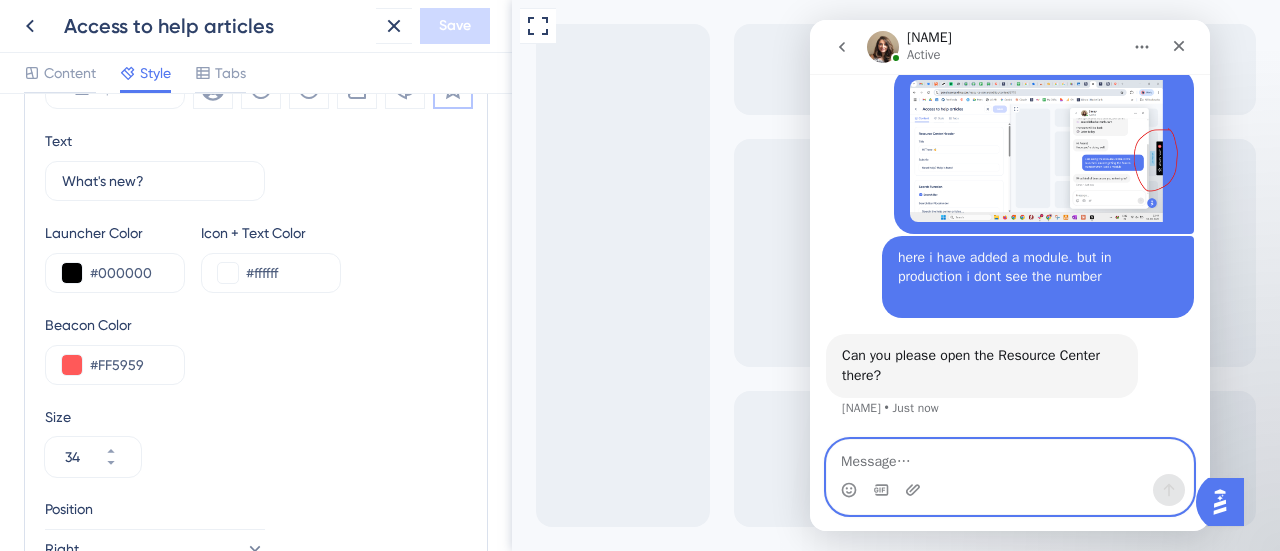 scroll, scrollTop: 533, scrollLeft: 0, axis: vertical 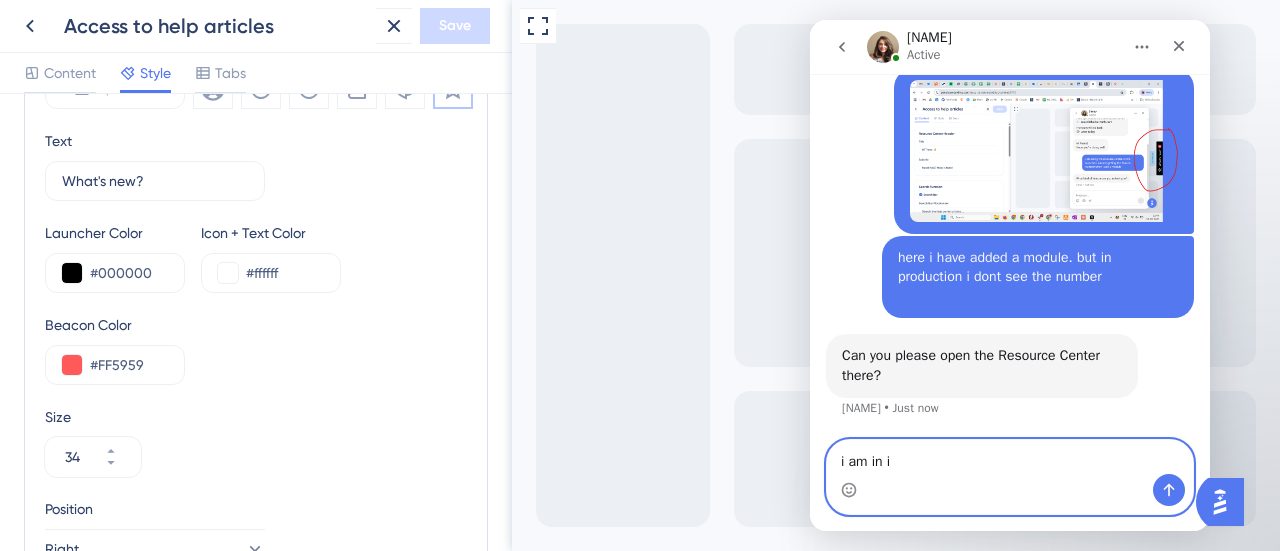 type on "i am in it" 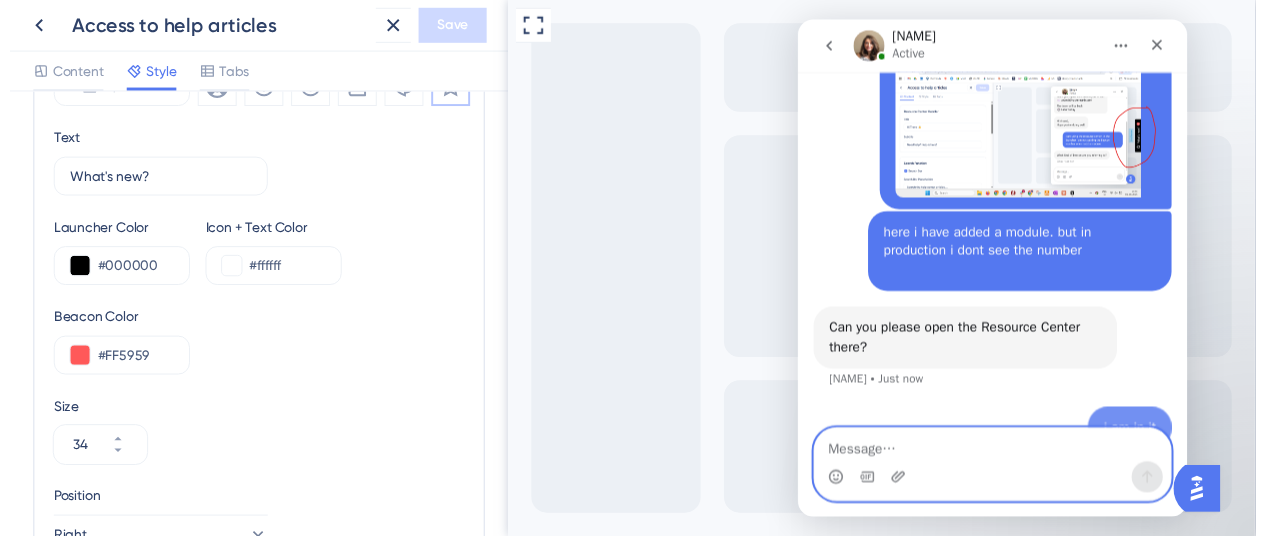 scroll, scrollTop: 593, scrollLeft: 0, axis: vertical 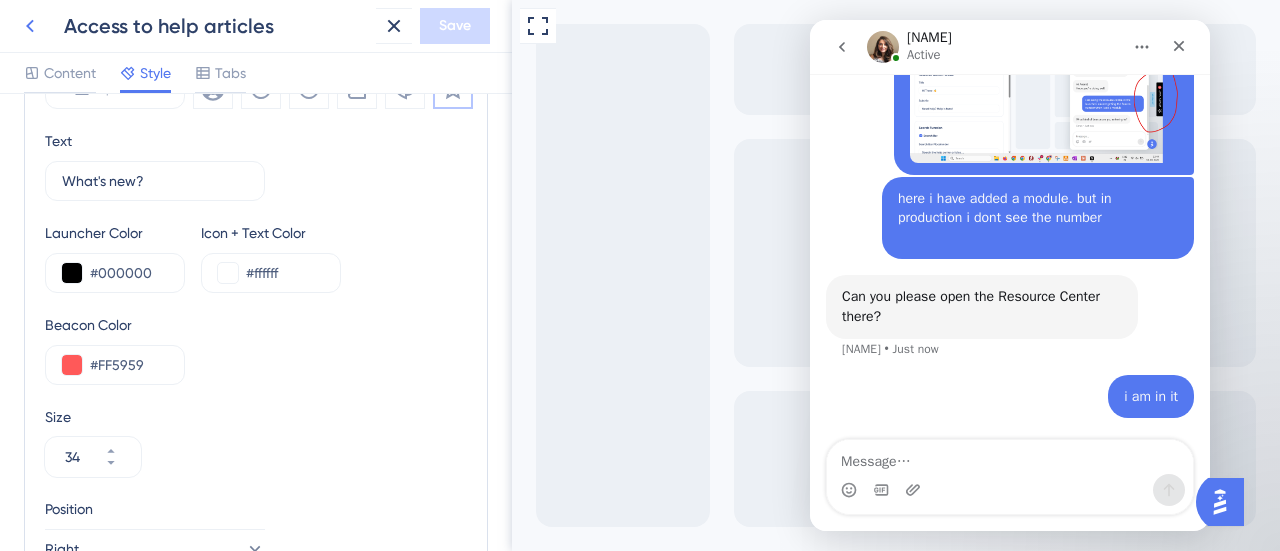 click 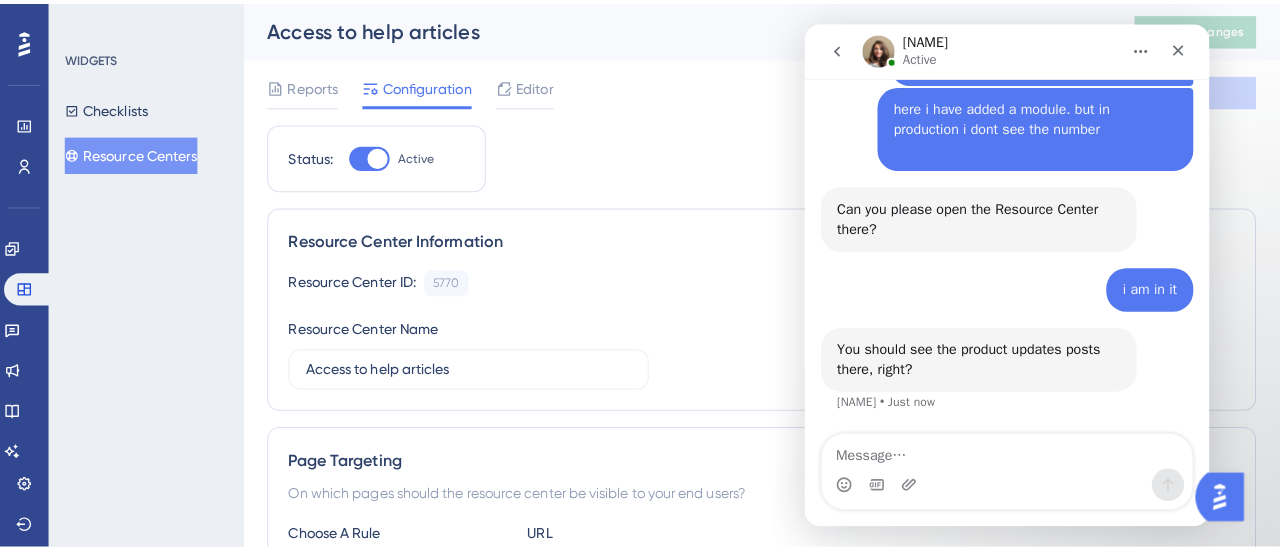 scroll, scrollTop: 688, scrollLeft: 0, axis: vertical 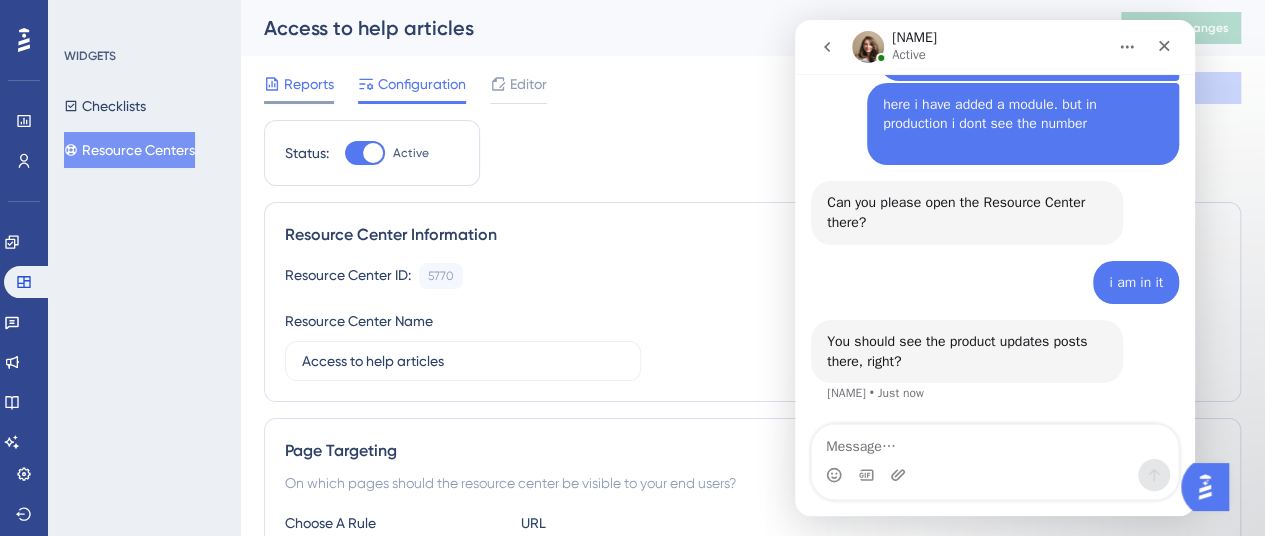 click on "Reports" at bounding box center [309, 84] 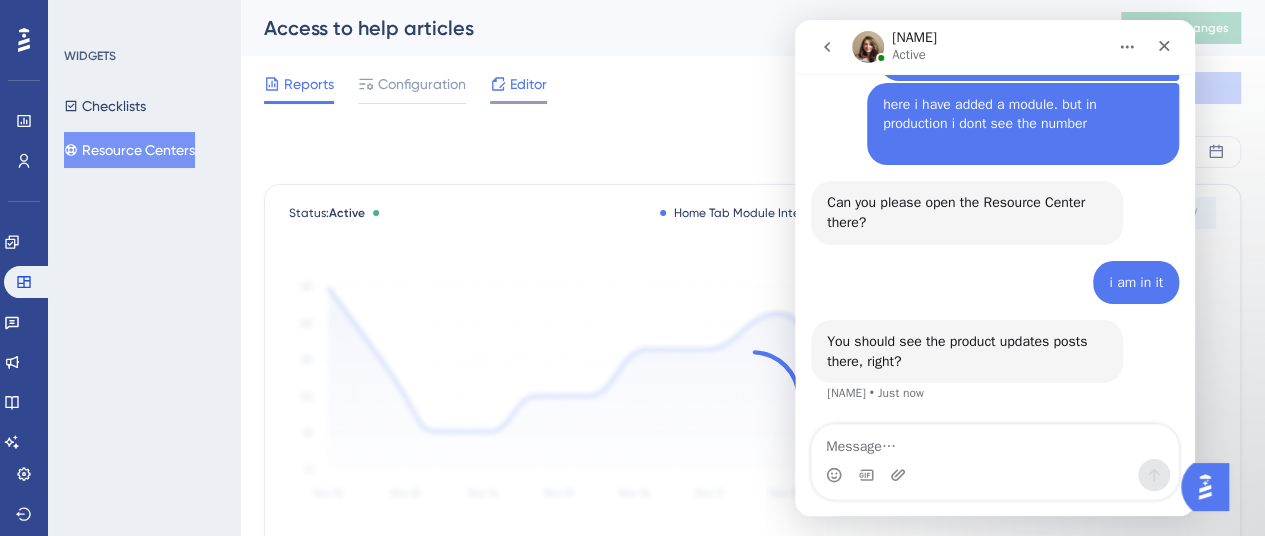 click on "Editor" at bounding box center [518, 88] 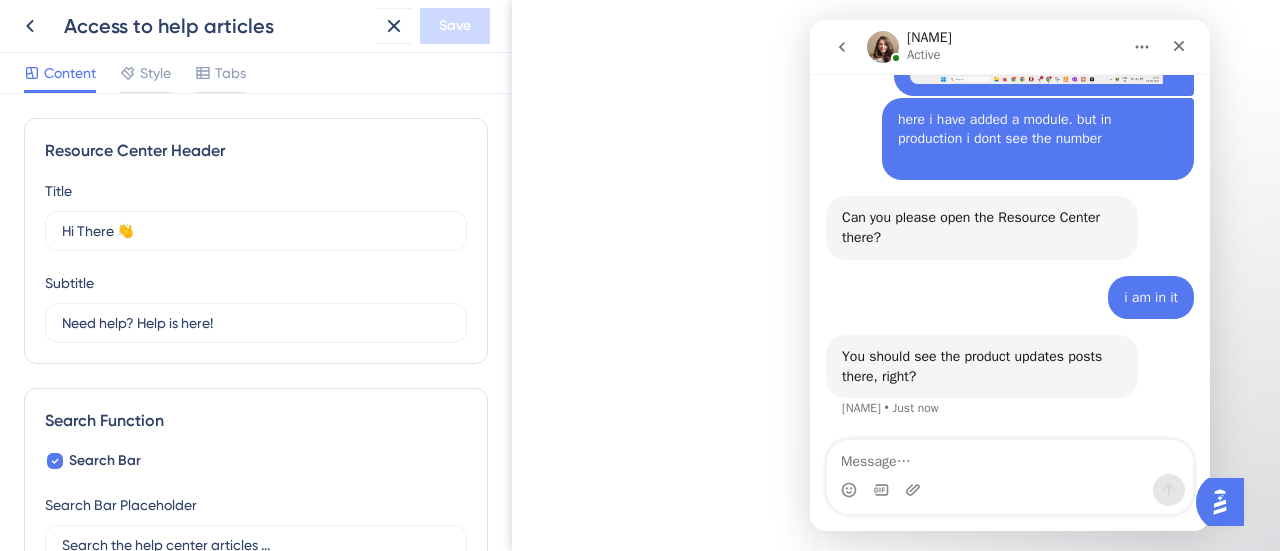 scroll, scrollTop: 672, scrollLeft: 0, axis: vertical 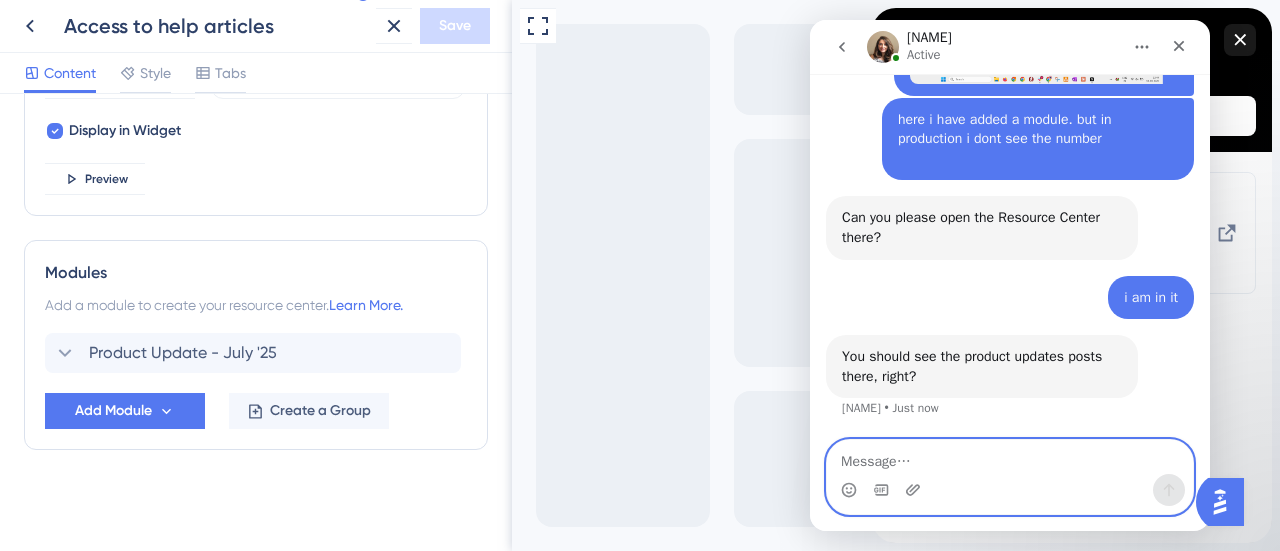 click at bounding box center [1010, 457] 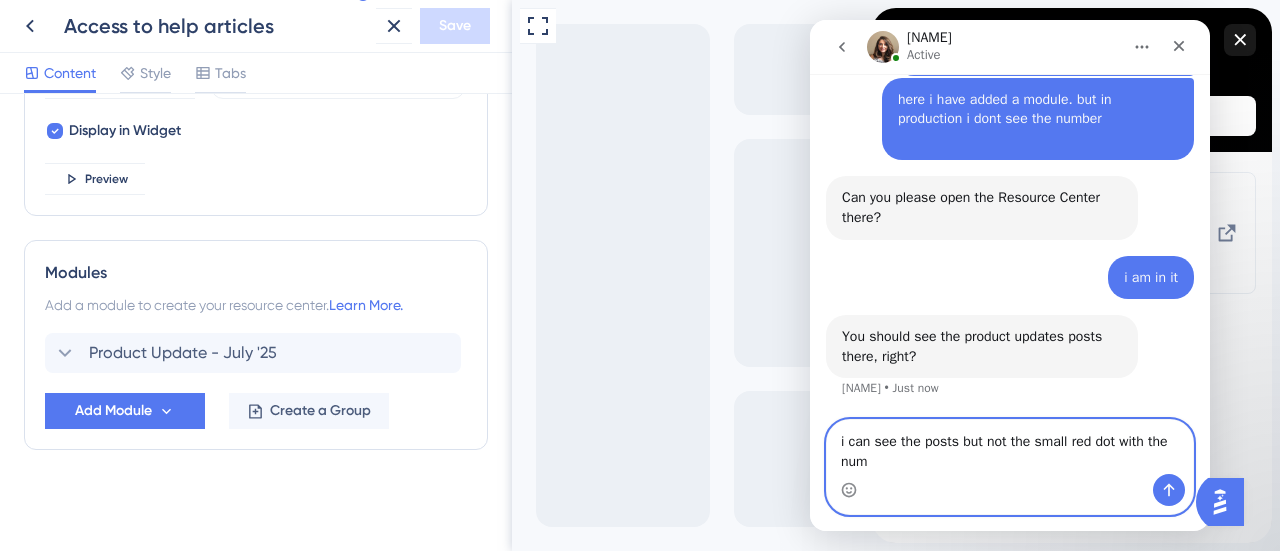 scroll, scrollTop: 692, scrollLeft: 0, axis: vertical 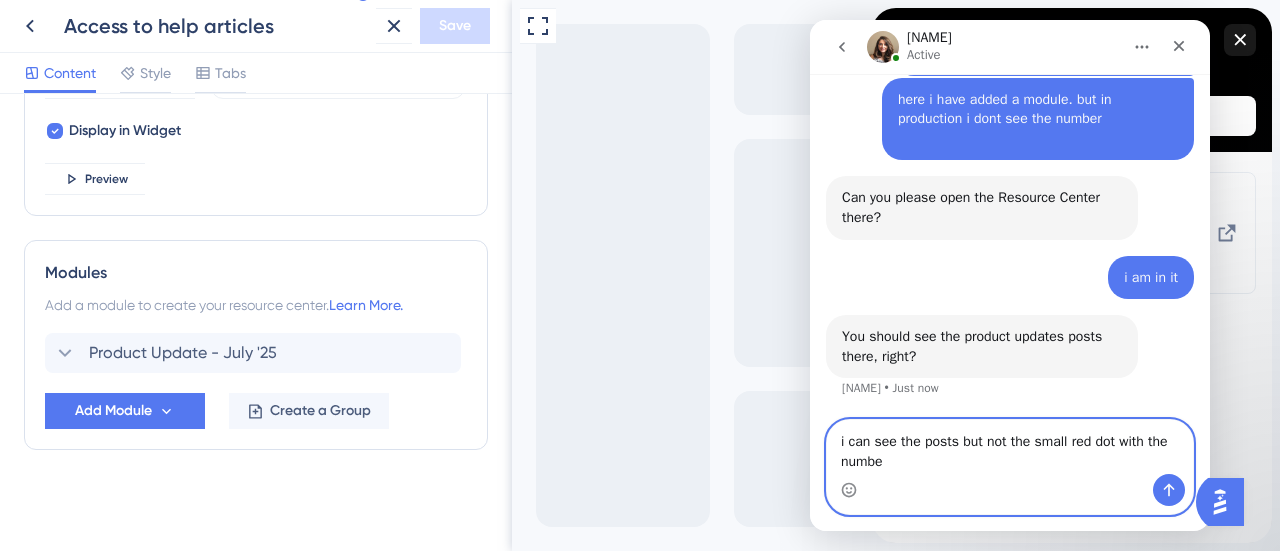 type on "i can see the posts but not the small red dot with the number" 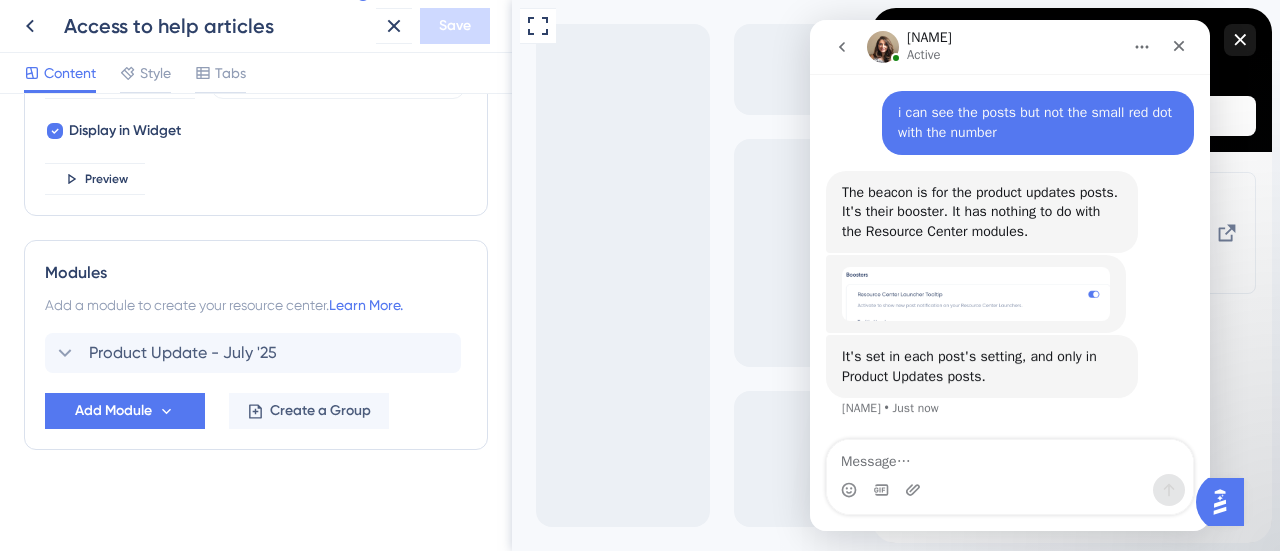 scroll, scrollTop: 995, scrollLeft: 0, axis: vertical 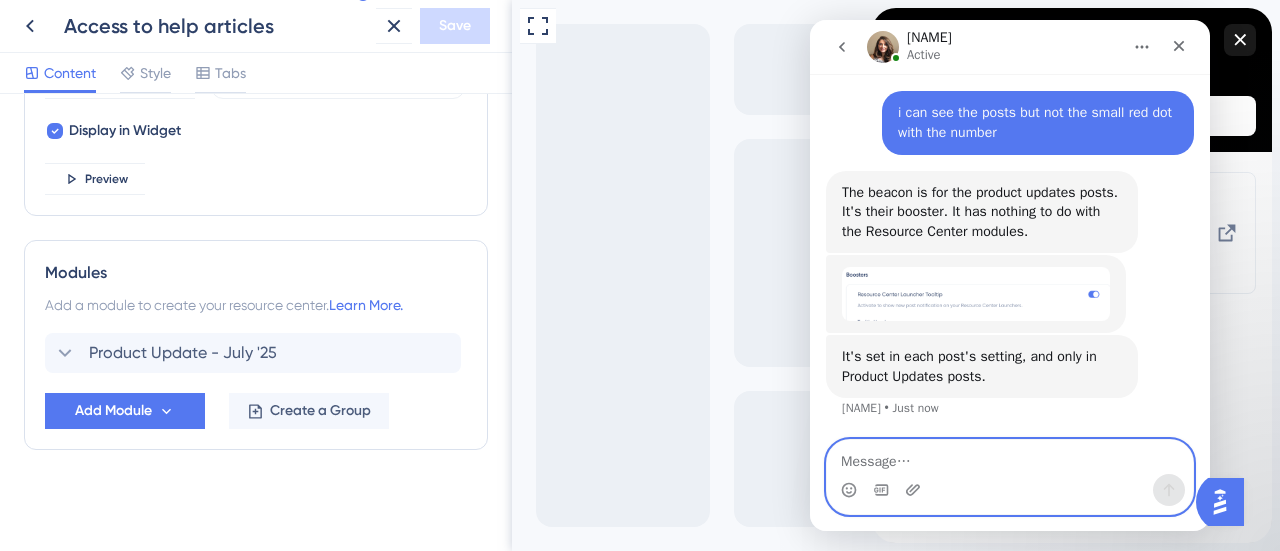 click at bounding box center [1010, 457] 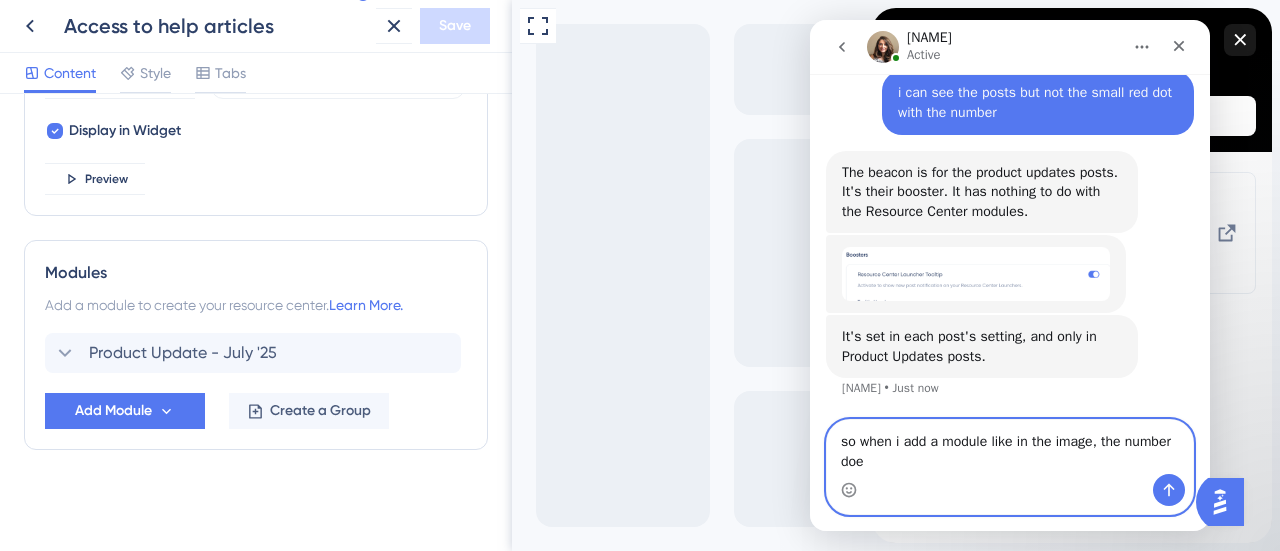 scroll, scrollTop: 1015, scrollLeft: 0, axis: vertical 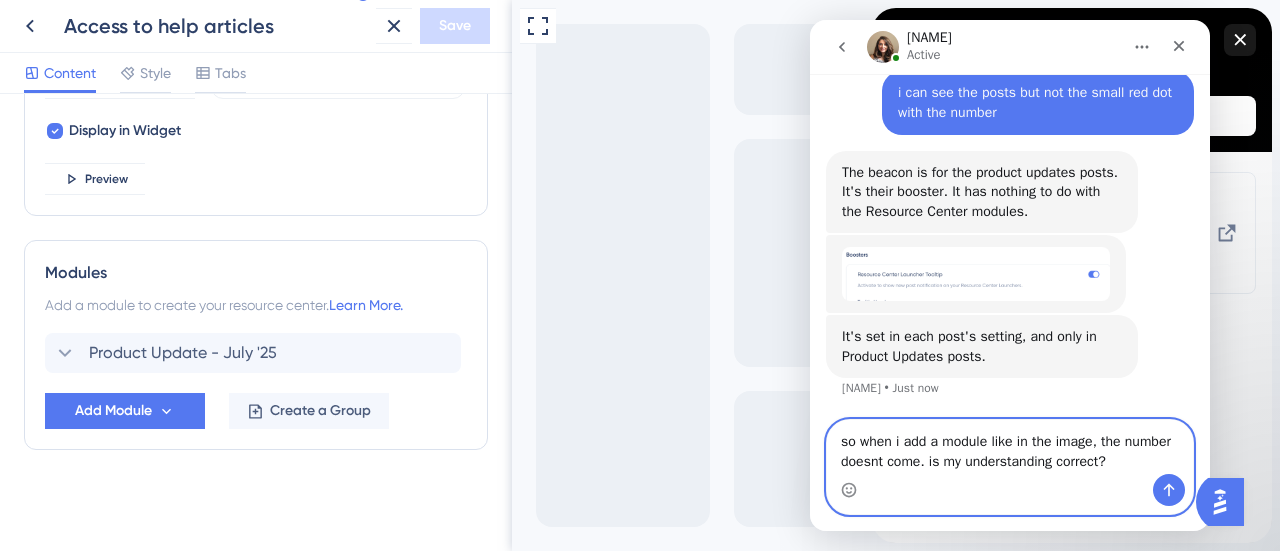 type on "so when i add a module like in the image, the number doesnt come. is my understanding correct?" 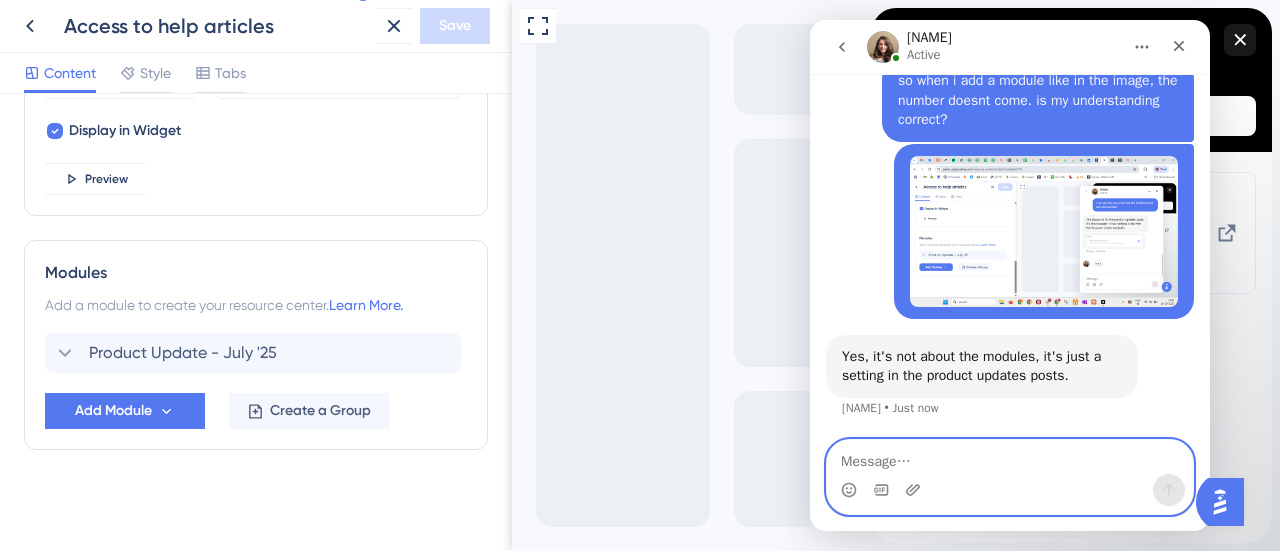 scroll, scrollTop: 1350, scrollLeft: 0, axis: vertical 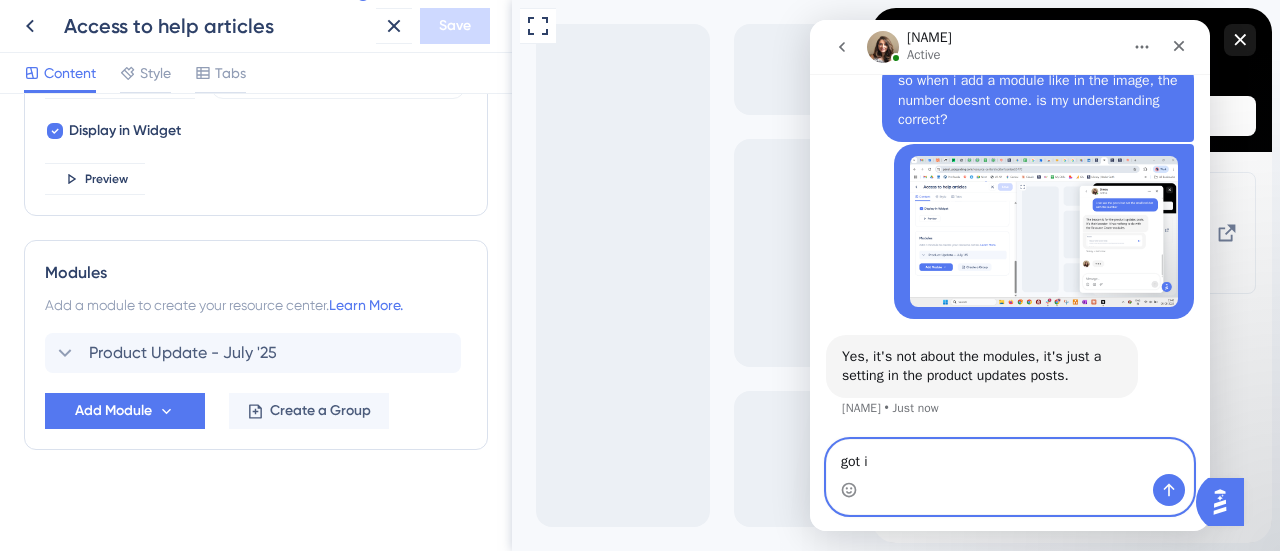 type on "got it" 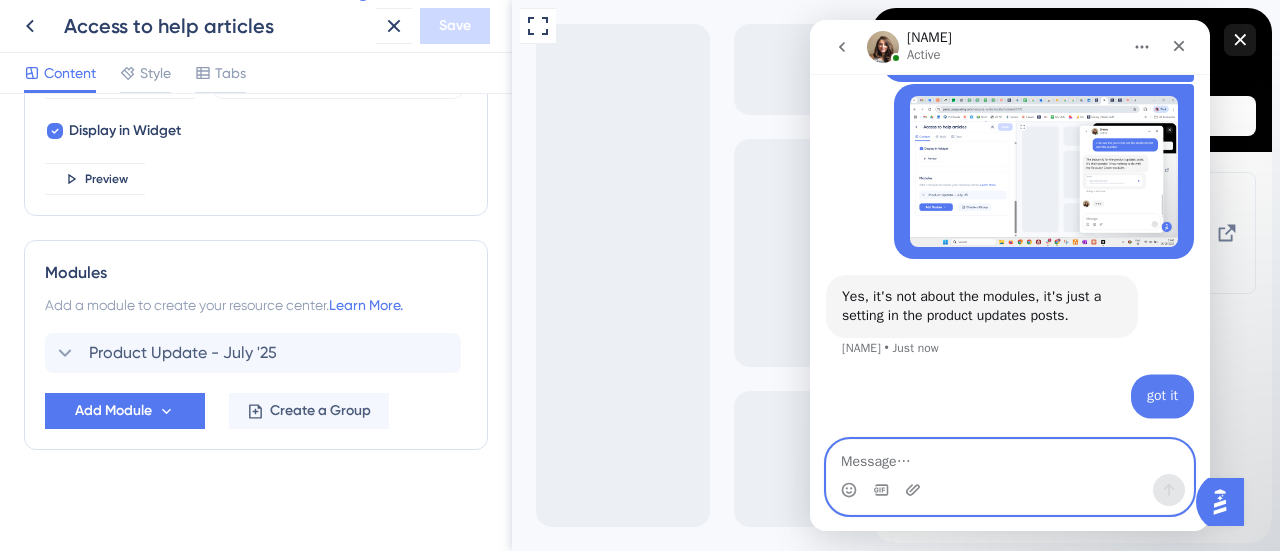 scroll, scrollTop: 1409, scrollLeft: 0, axis: vertical 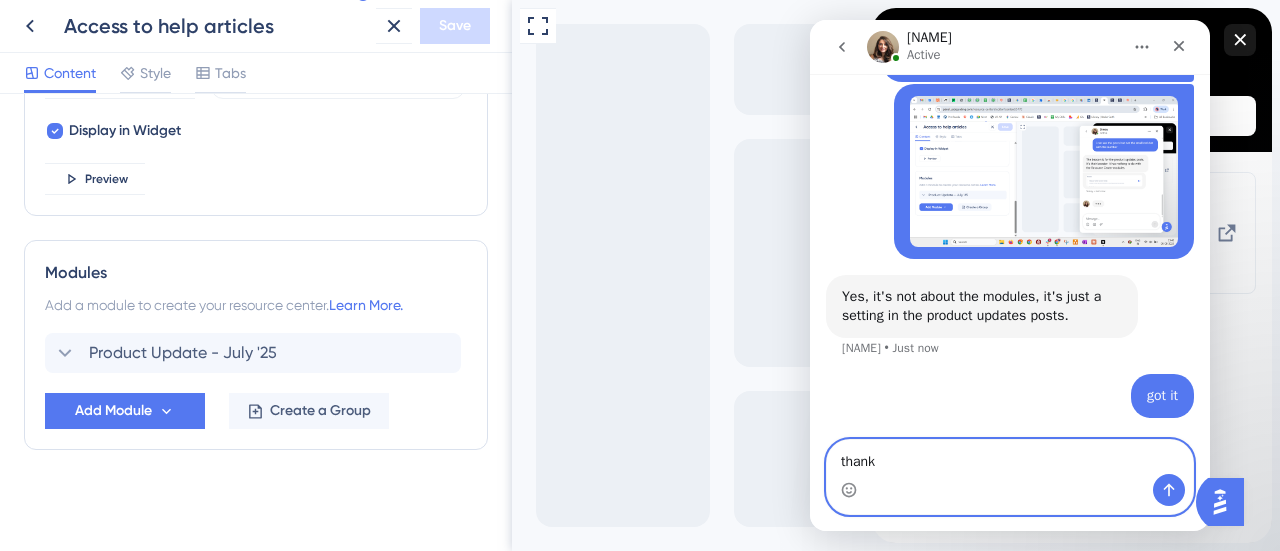 type on "thanks" 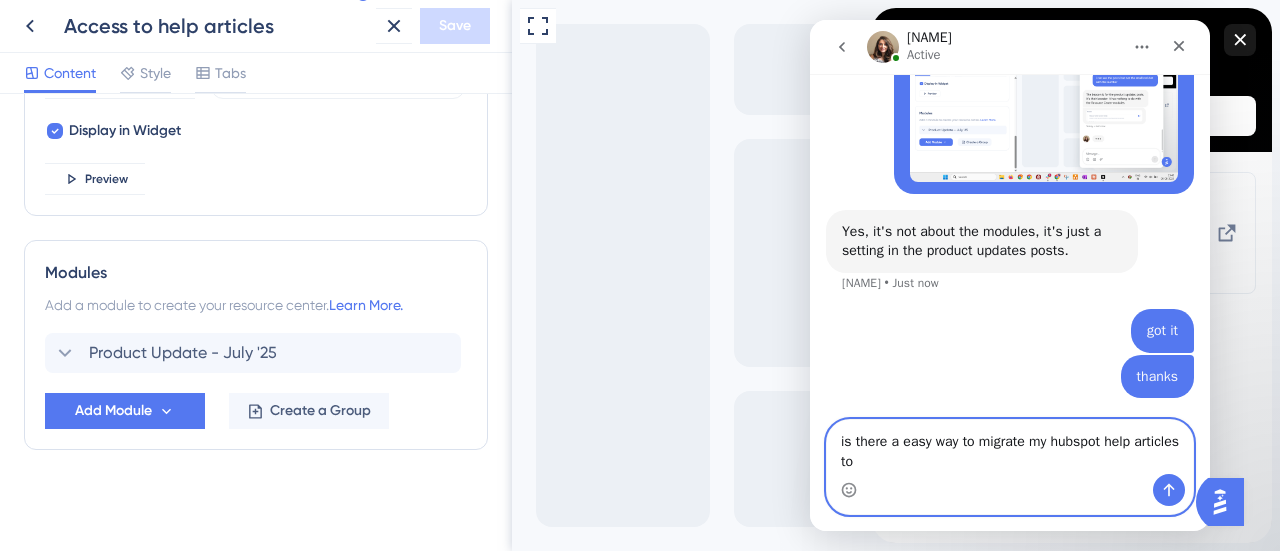 scroll, scrollTop: 1475, scrollLeft: 0, axis: vertical 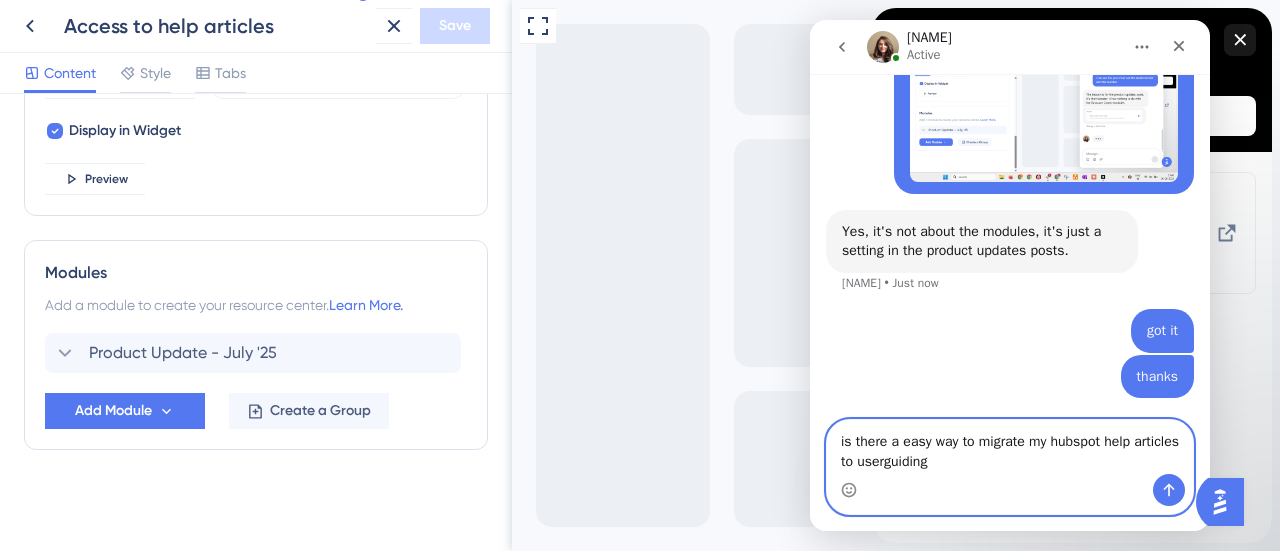 type on "is there a easy way to migrate my hubspot help articles to userguiding?" 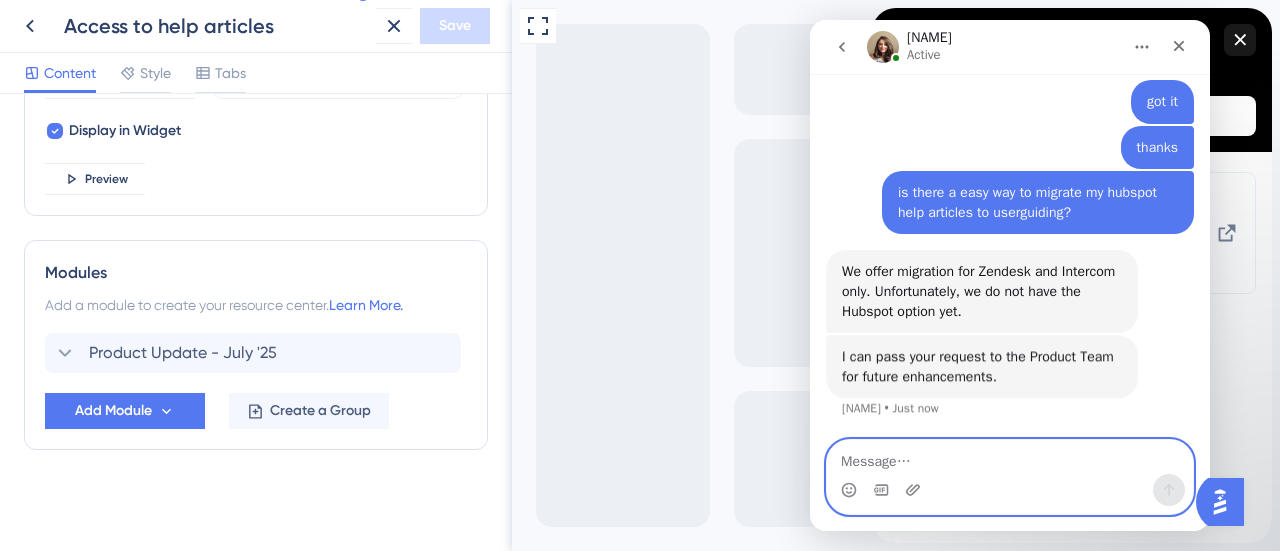 scroll, scrollTop: 1684, scrollLeft: 0, axis: vertical 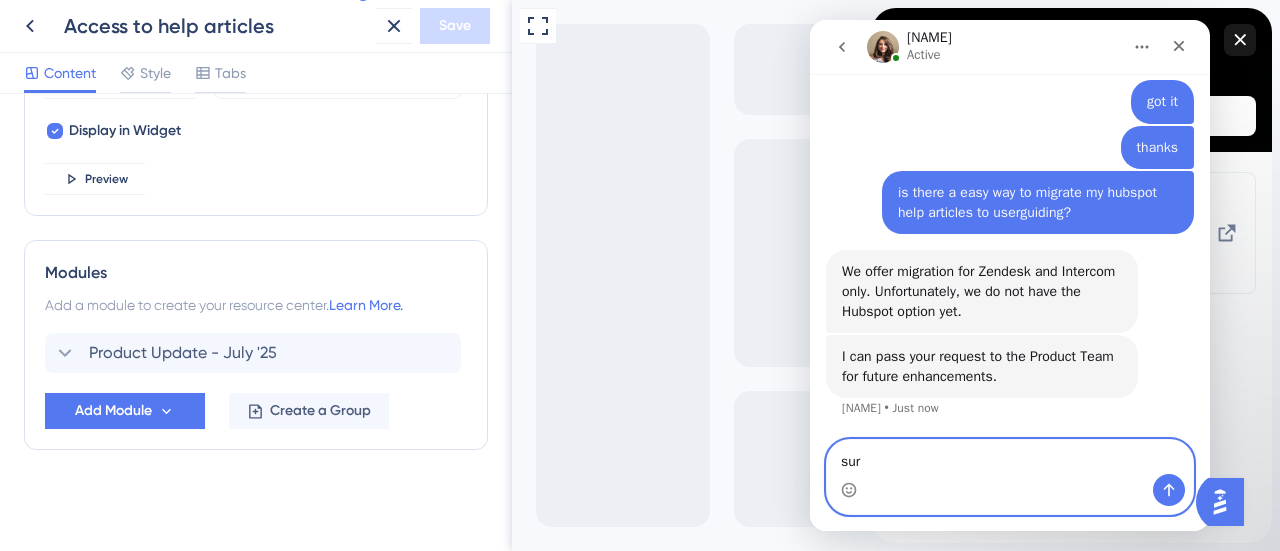 type on "sure" 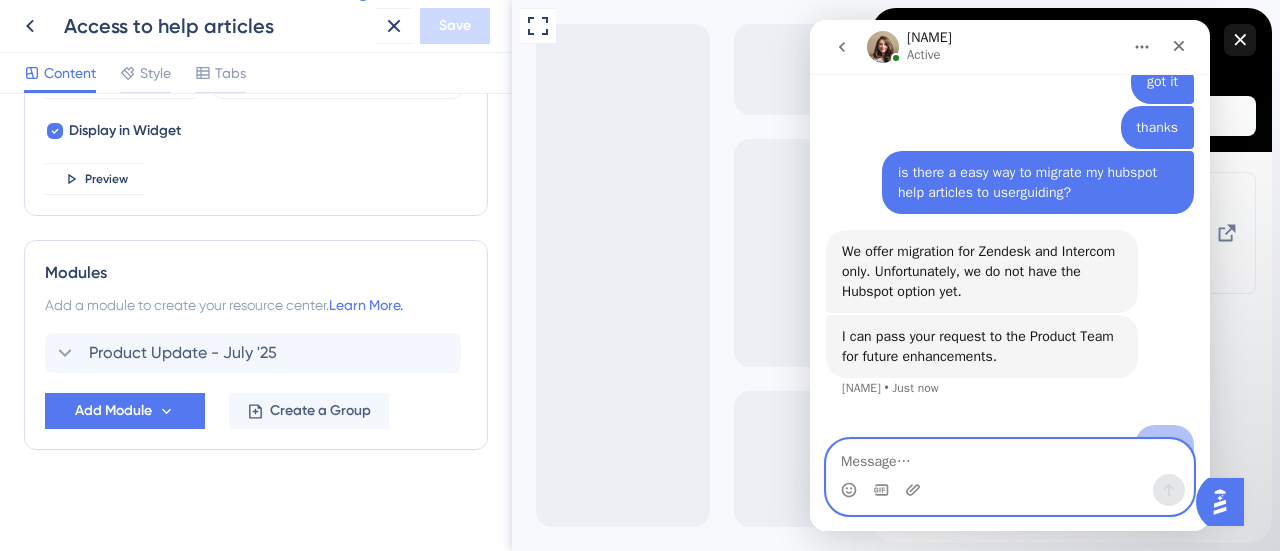 scroll, scrollTop: 1744, scrollLeft: 0, axis: vertical 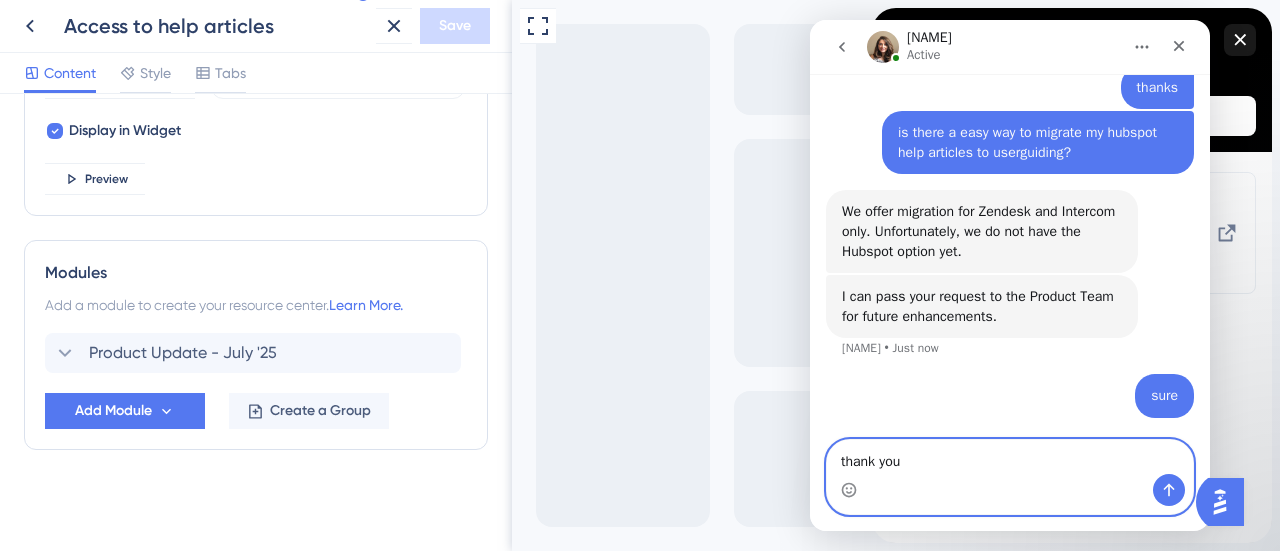 type on "thank you!" 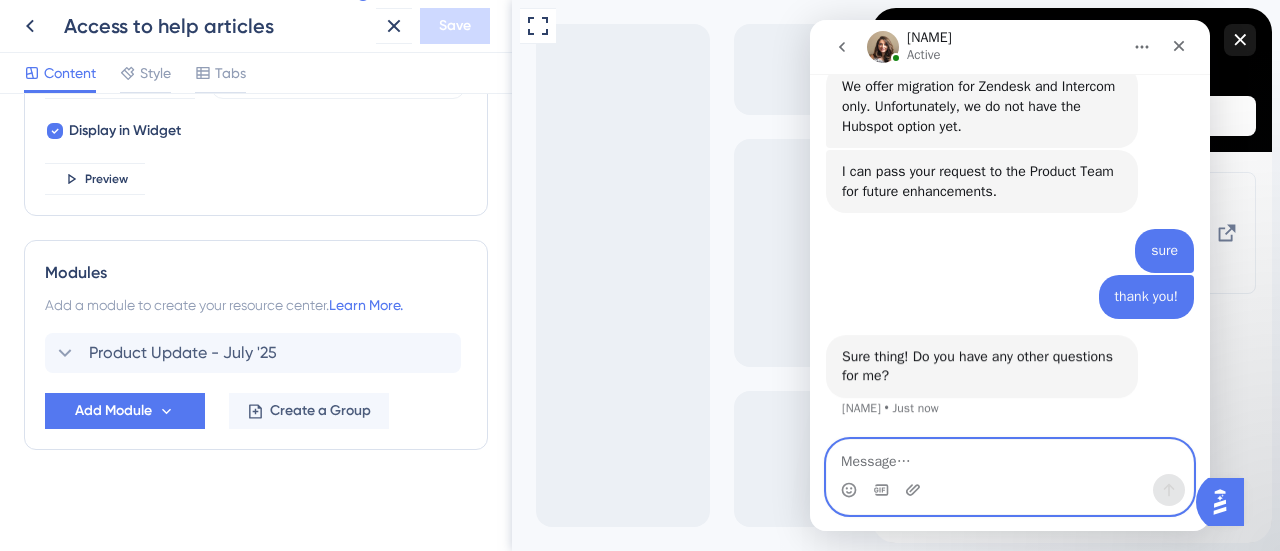 scroll, scrollTop: 1868, scrollLeft: 0, axis: vertical 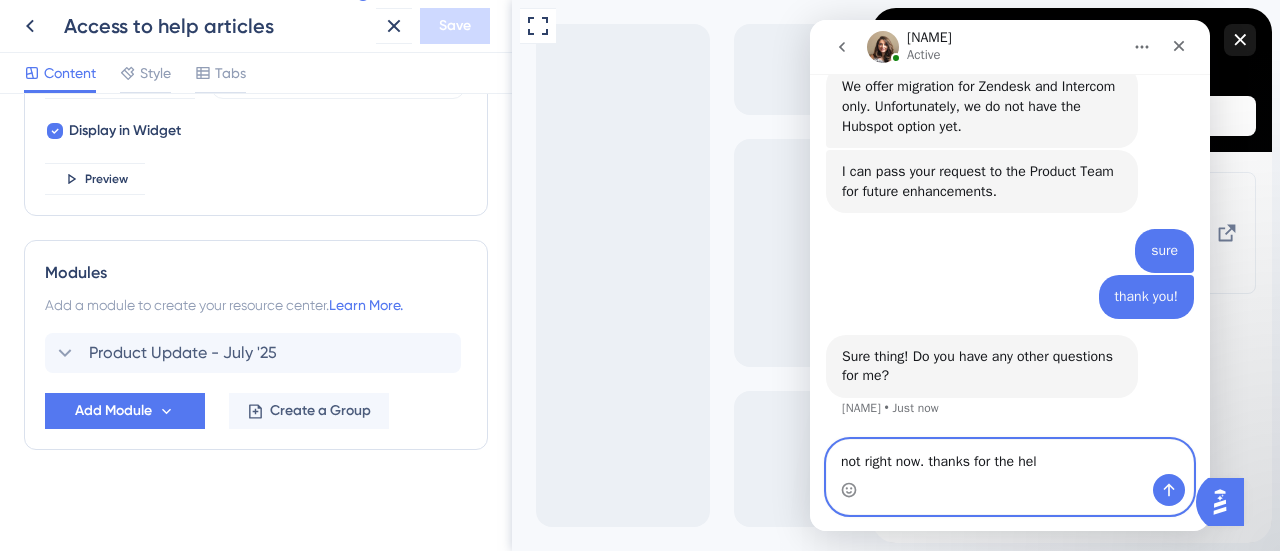 type on "not right now. thanks for the help" 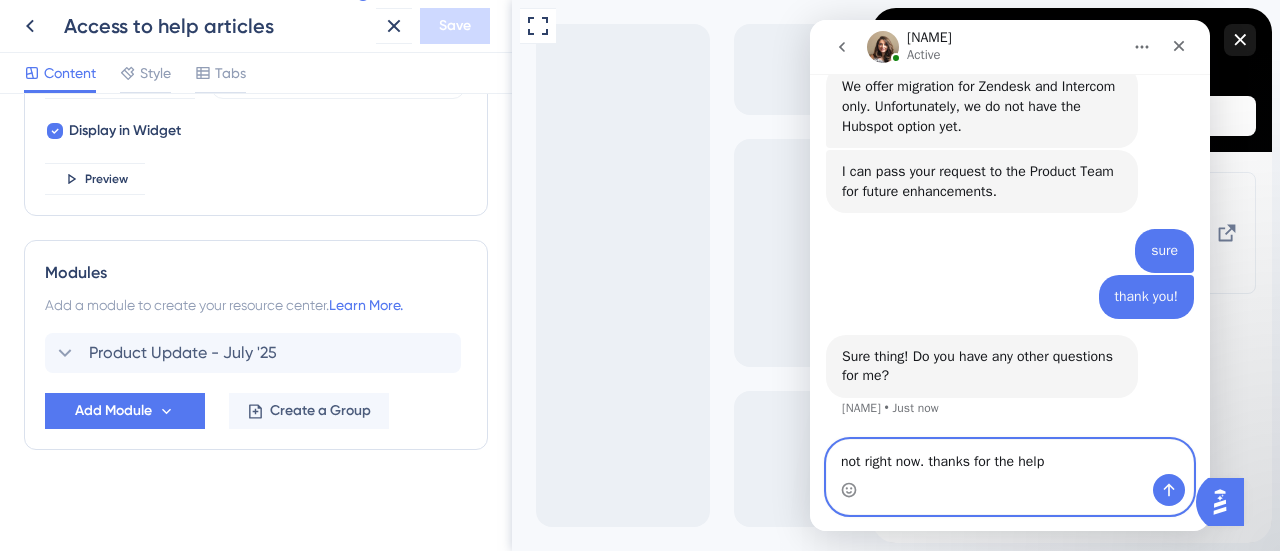 type 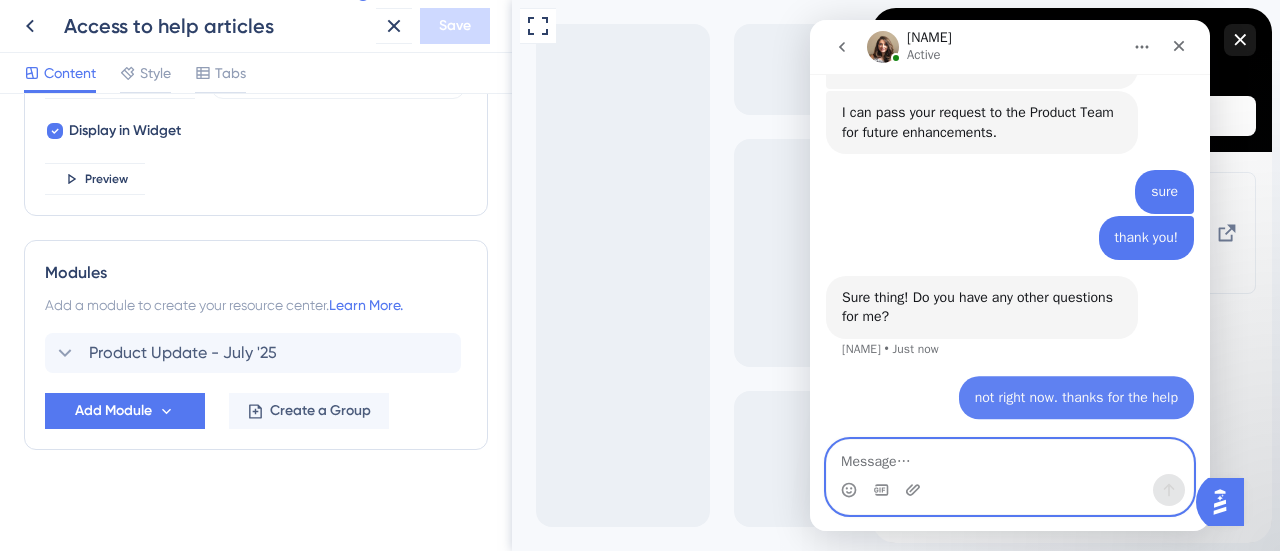 scroll, scrollTop: 1928, scrollLeft: 0, axis: vertical 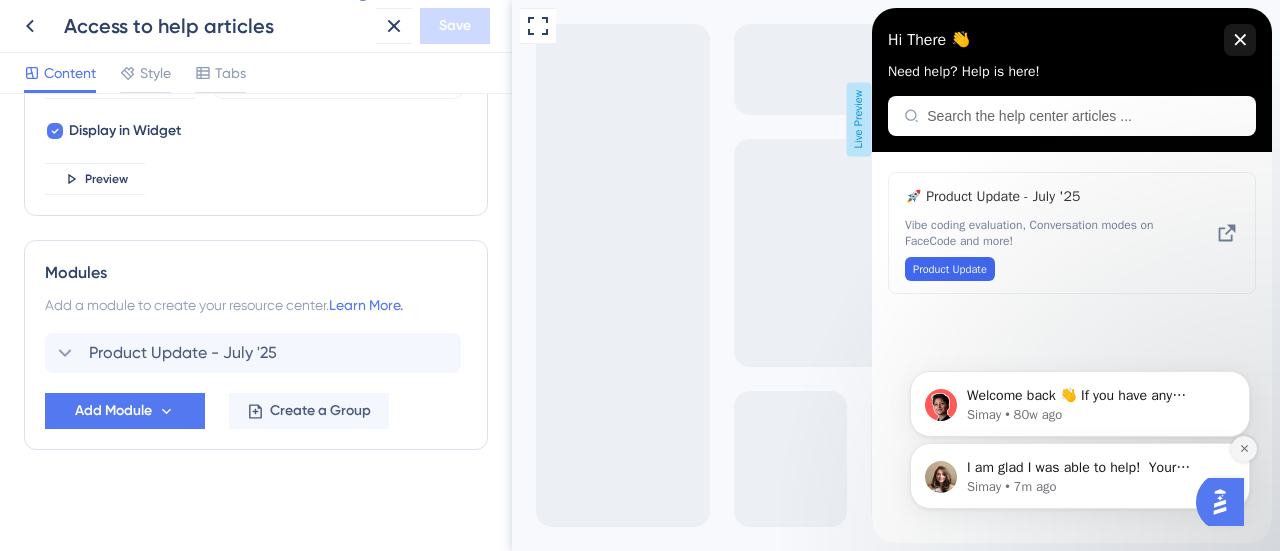 click at bounding box center (1244, 449) 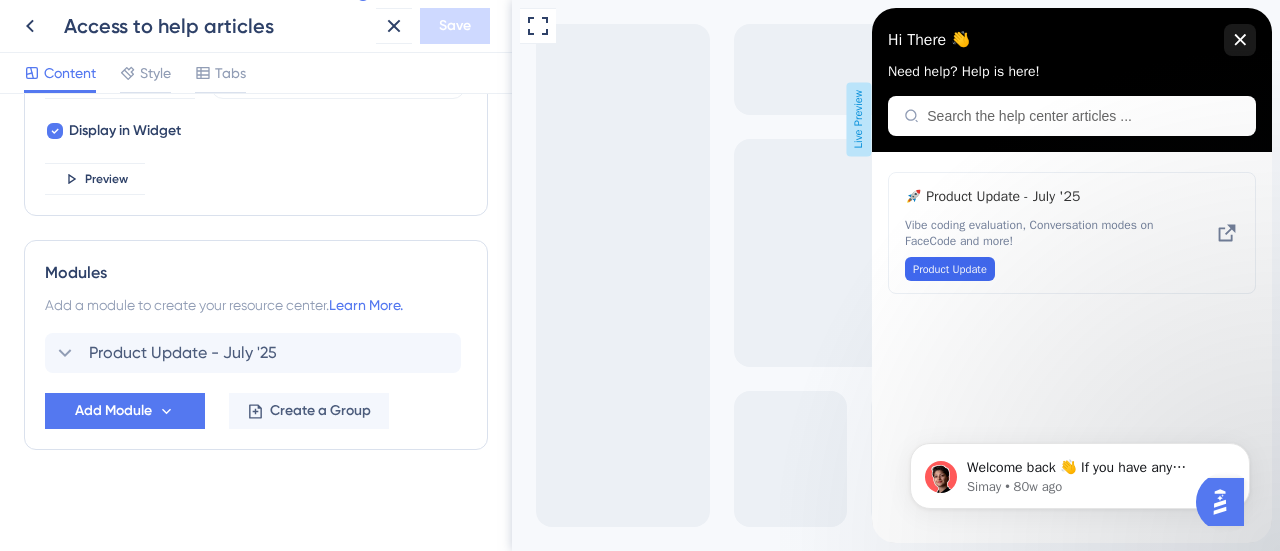 click on "Full Screen Preview Live Preview" at bounding box center [896, 275] 